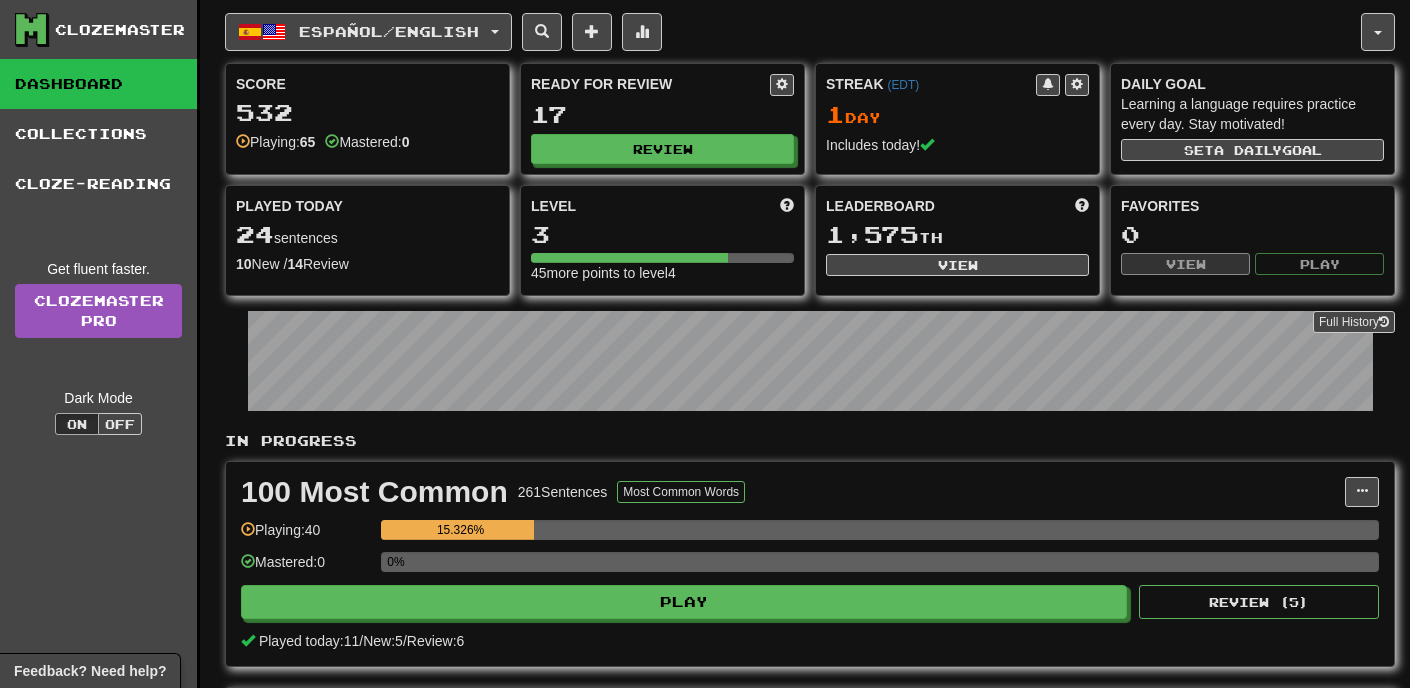 scroll, scrollTop: 0, scrollLeft: 0, axis: both 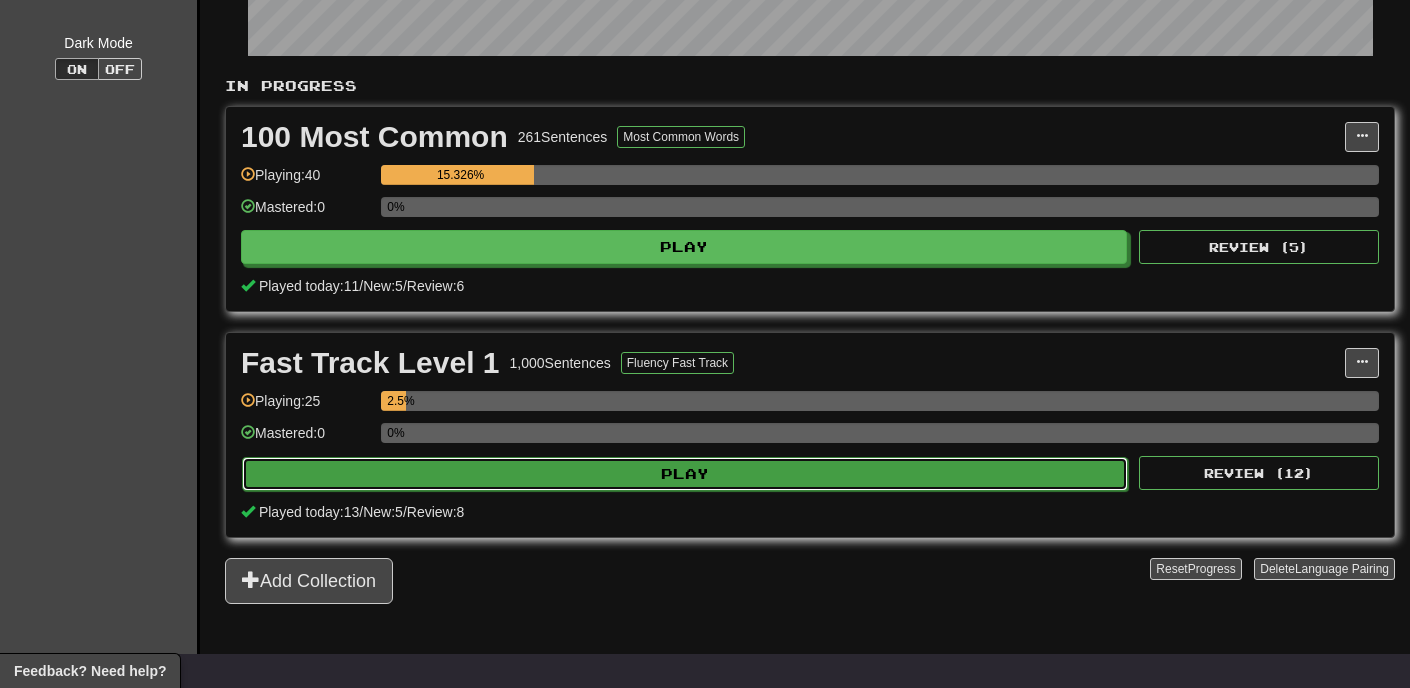 click on "Play" at bounding box center (685, 474) 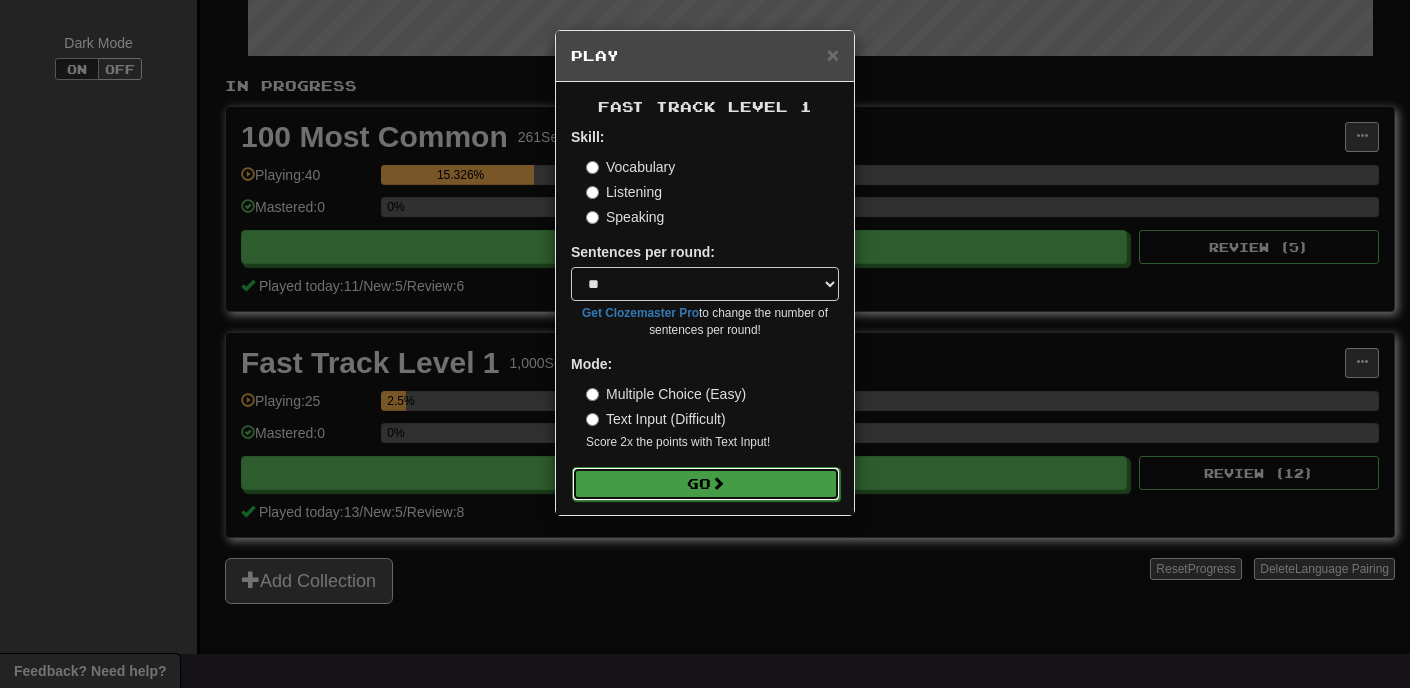 click on "Go" at bounding box center (706, 484) 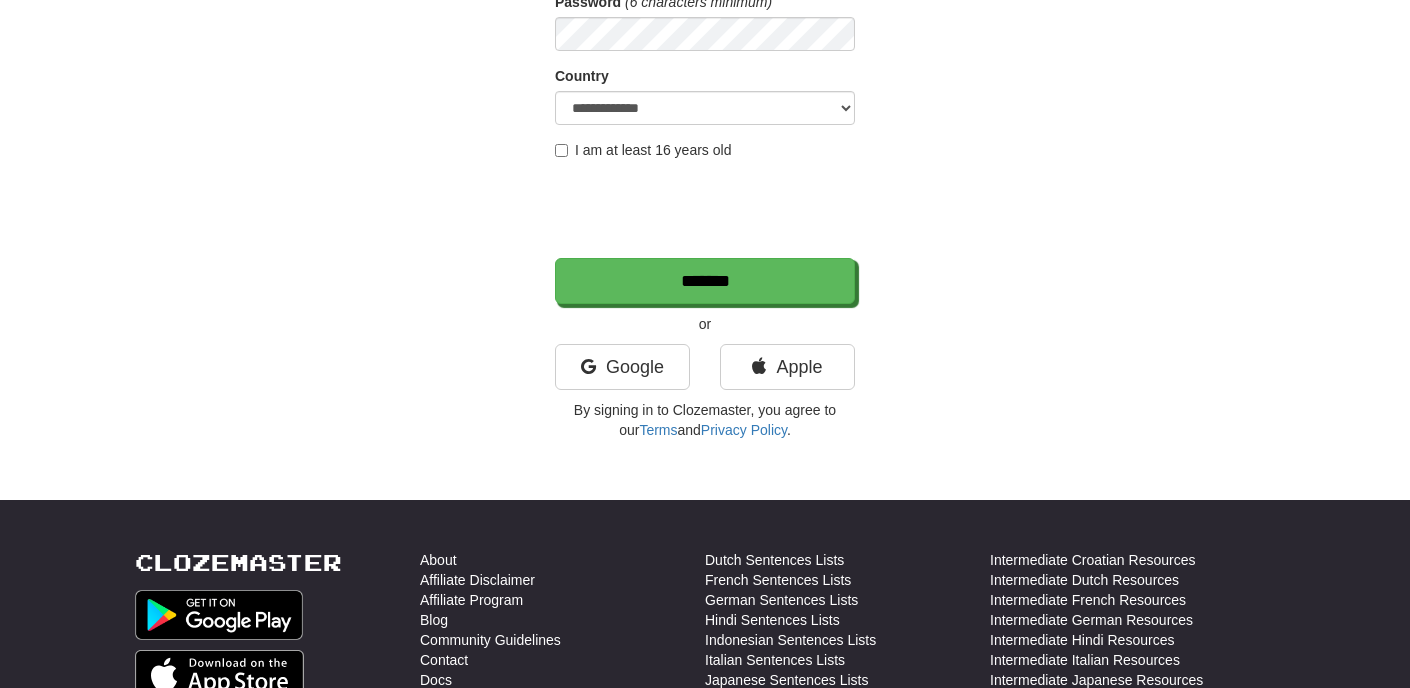 scroll, scrollTop: 0, scrollLeft: 0, axis: both 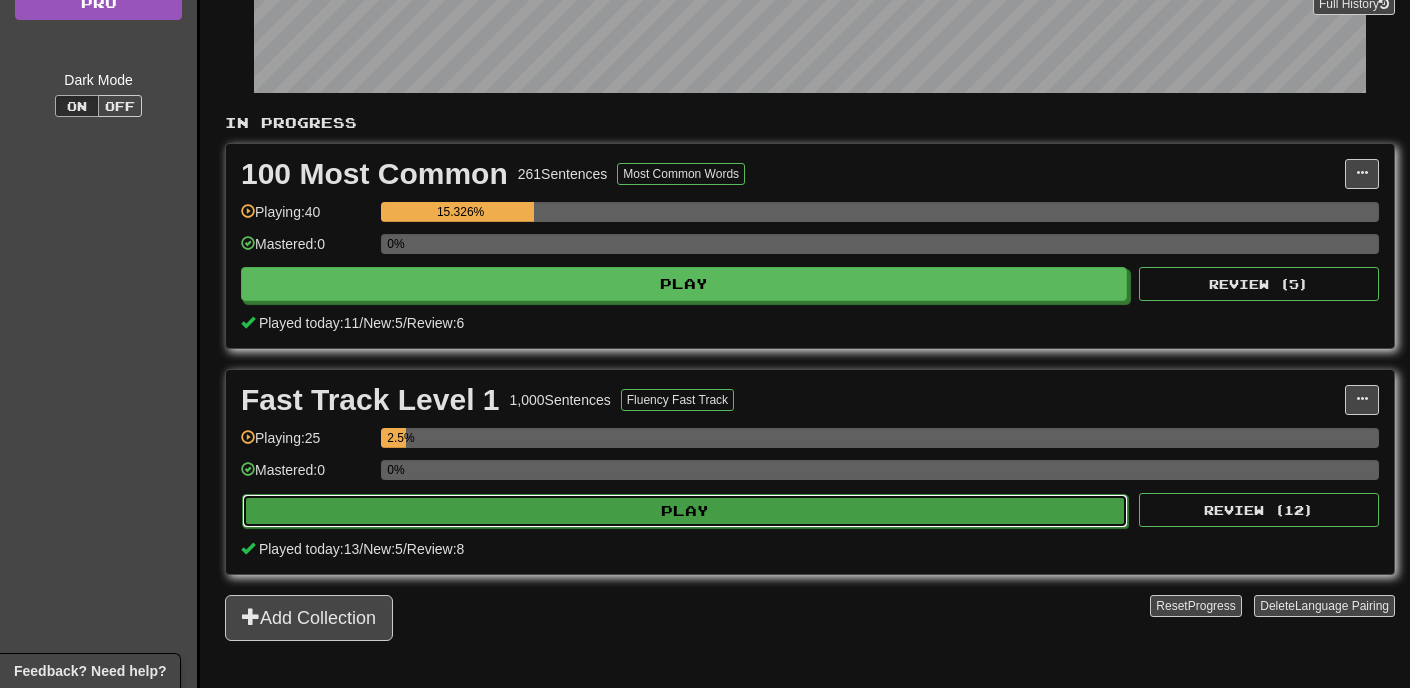 click on "Play" at bounding box center (685, 511) 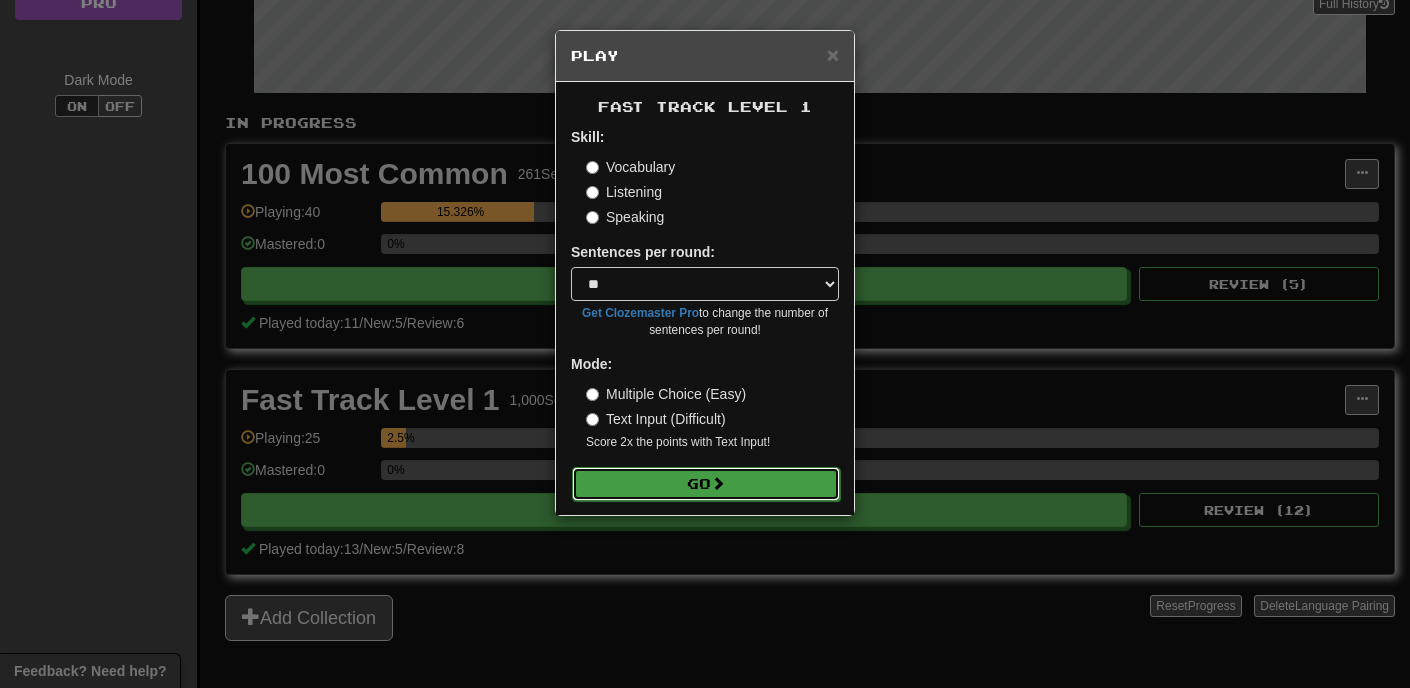 click on "Go" at bounding box center [706, 484] 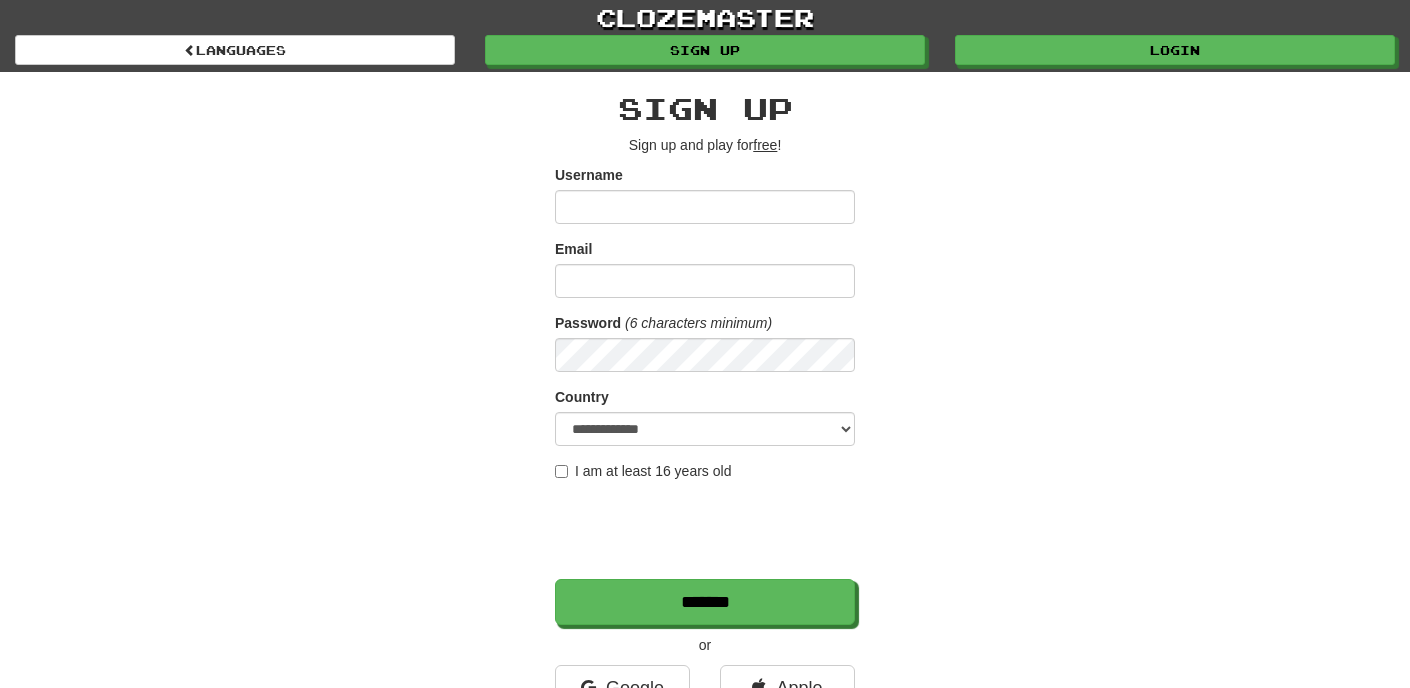 scroll, scrollTop: 0, scrollLeft: 0, axis: both 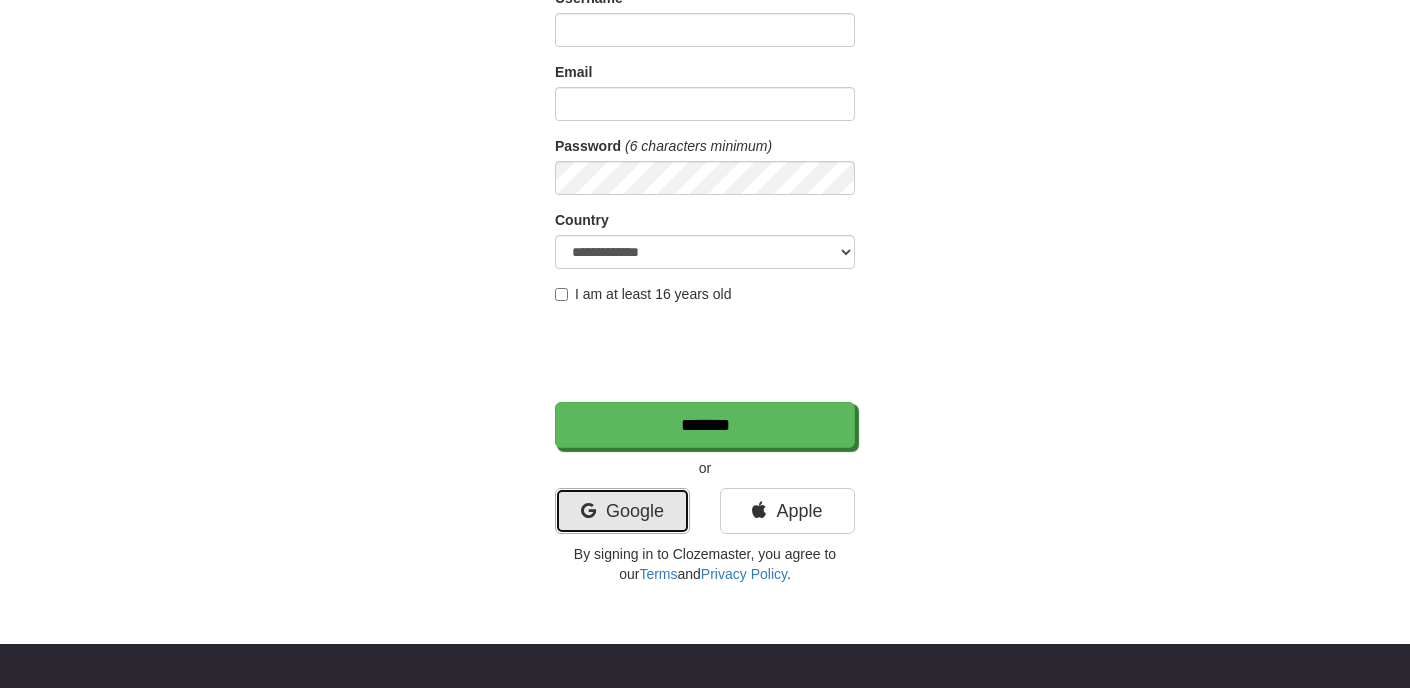 click on "Google" at bounding box center [622, 511] 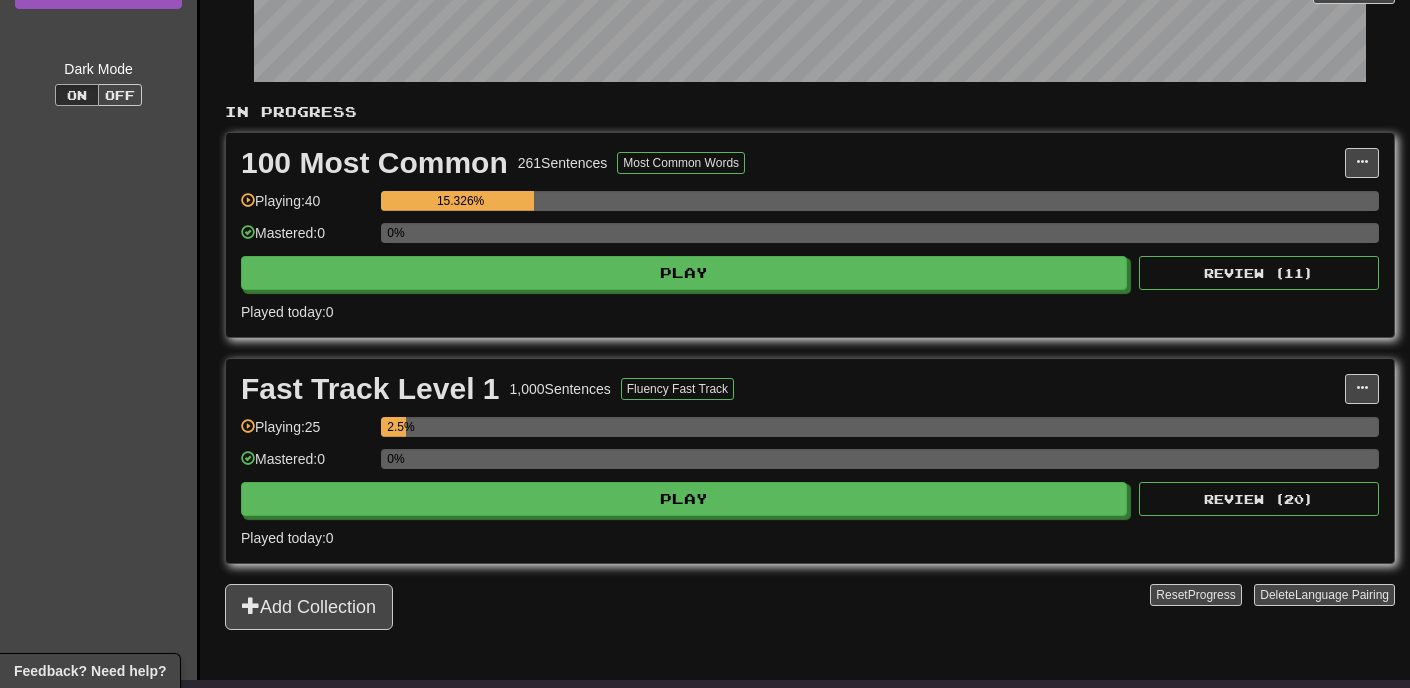 scroll, scrollTop: 328, scrollLeft: 0, axis: vertical 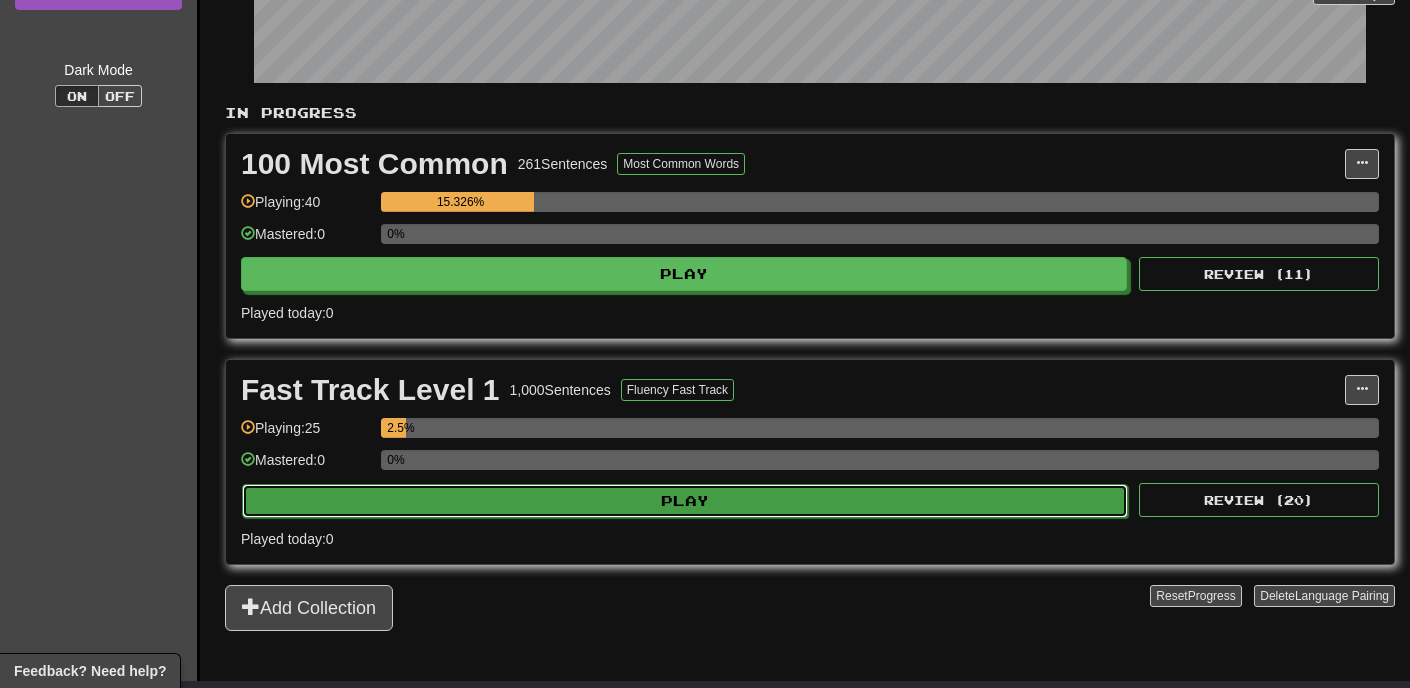 click on "Play" at bounding box center (685, 501) 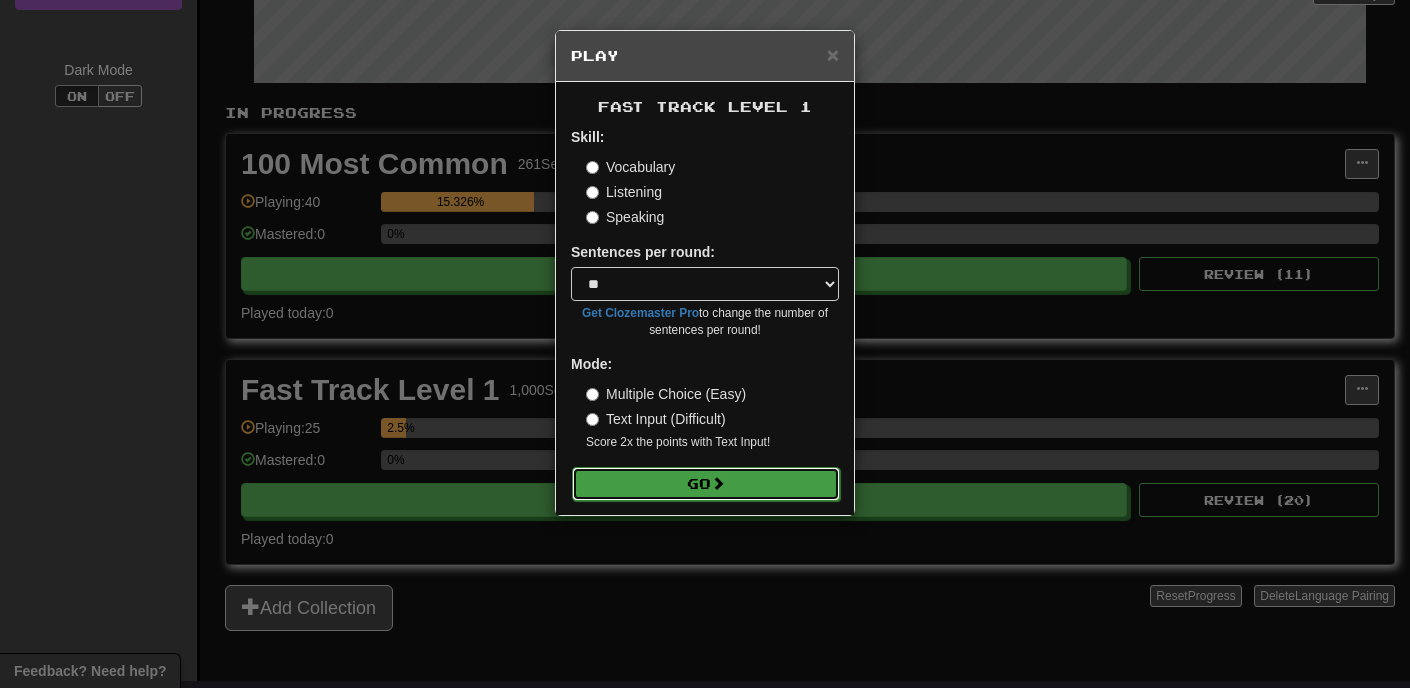 click on "Go" at bounding box center [706, 484] 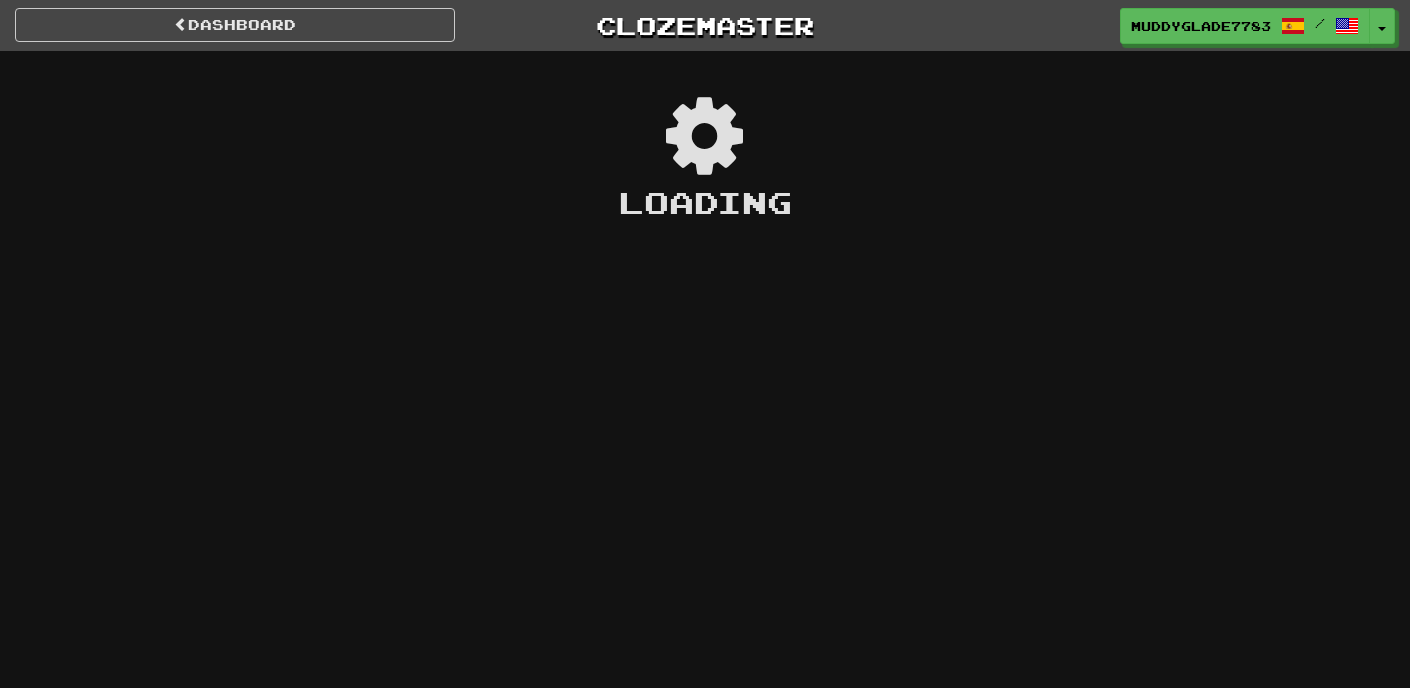 scroll, scrollTop: 0, scrollLeft: 0, axis: both 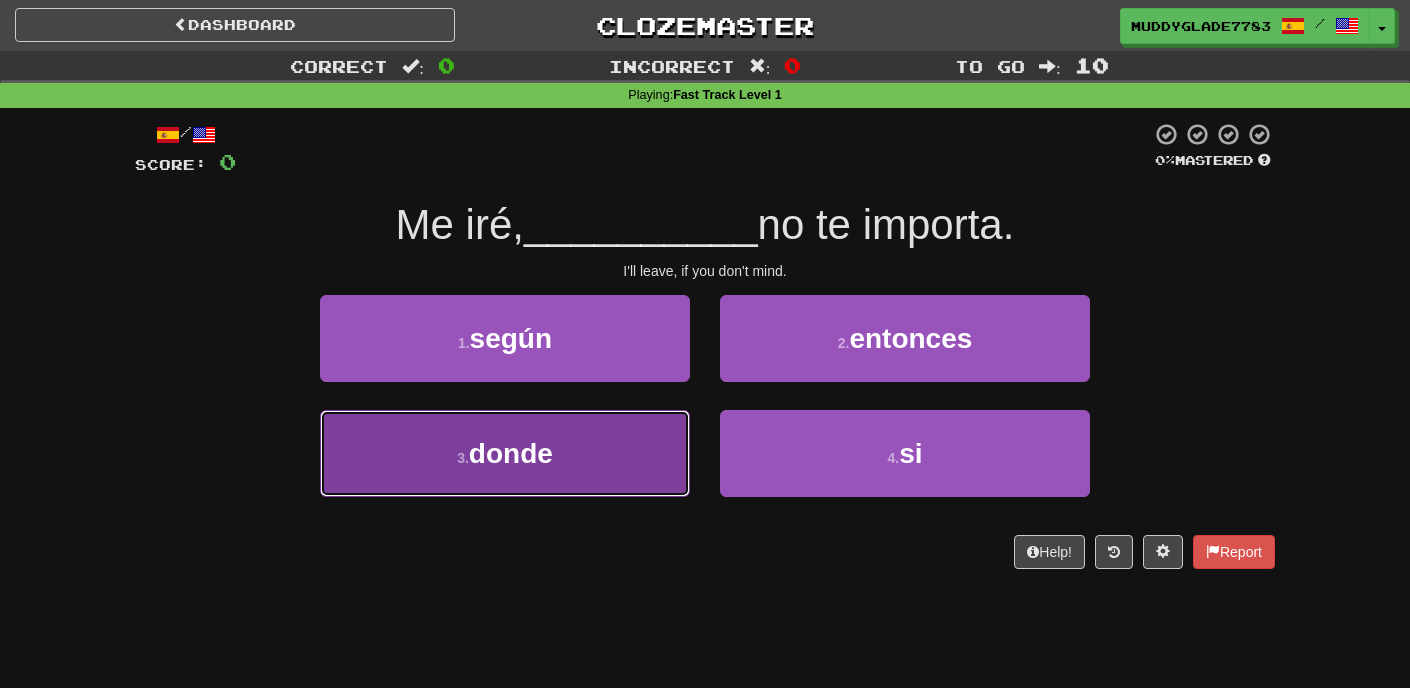 click on "3 .  donde" at bounding box center [505, 453] 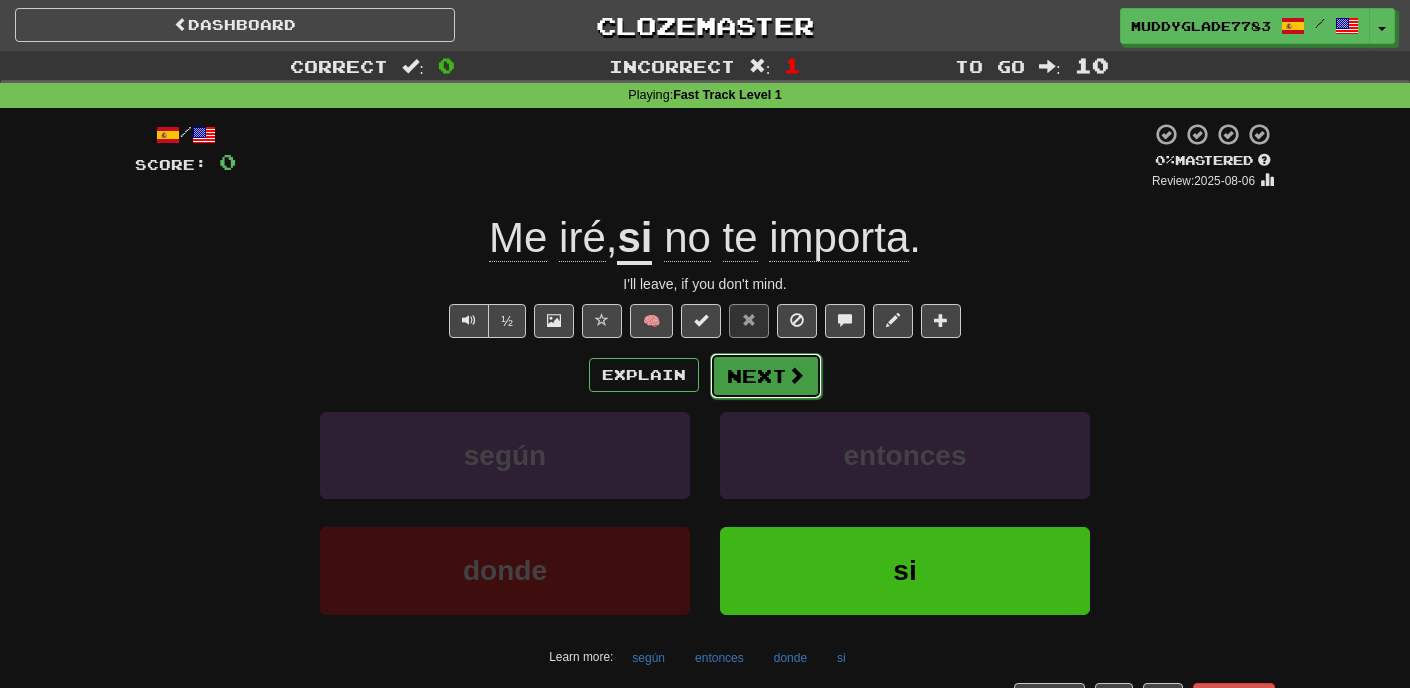click on "Next" at bounding box center [766, 376] 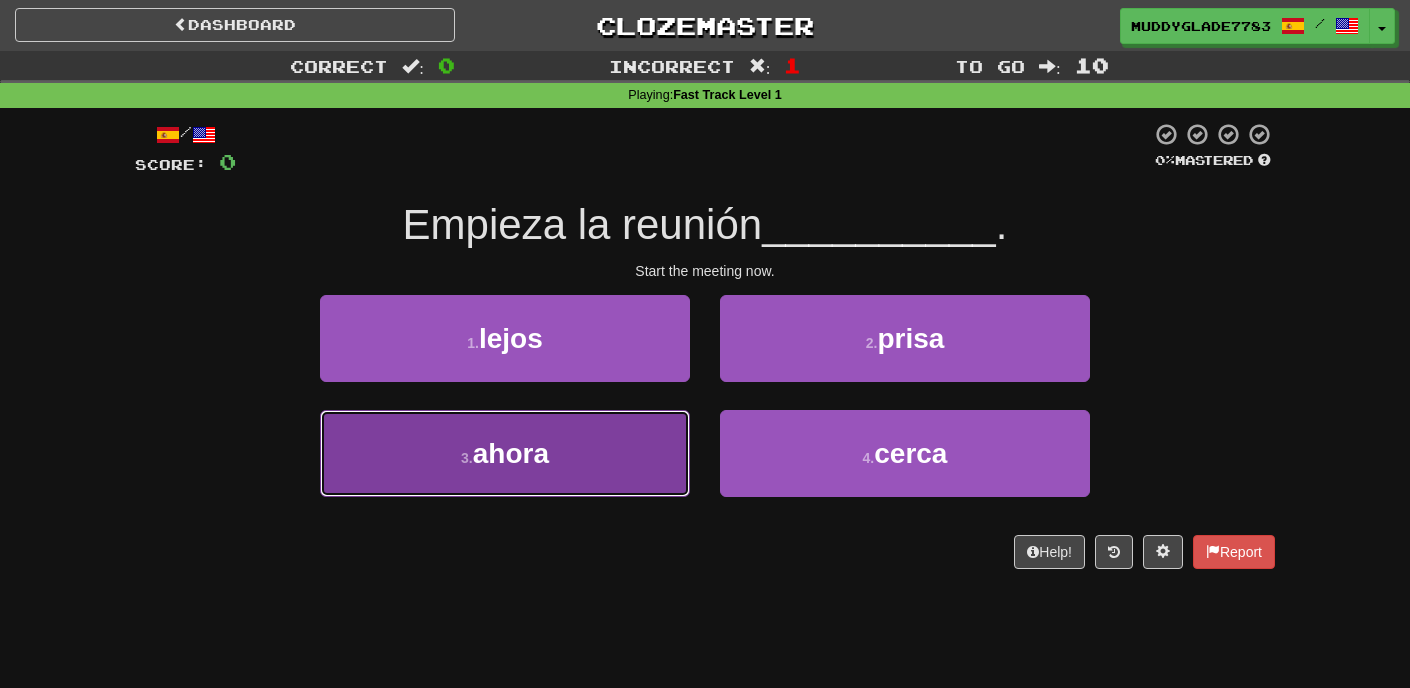 click on "3 .  ahora" at bounding box center (505, 453) 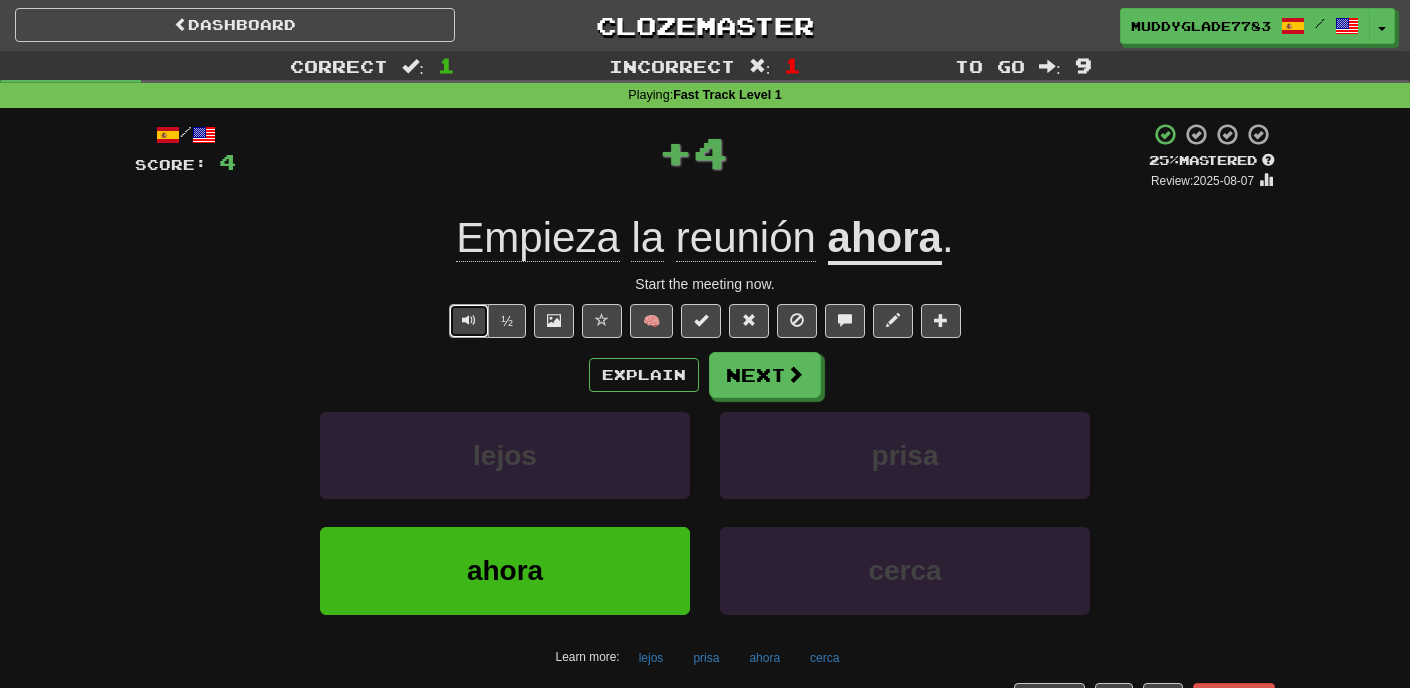click at bounding box center (469, 320) 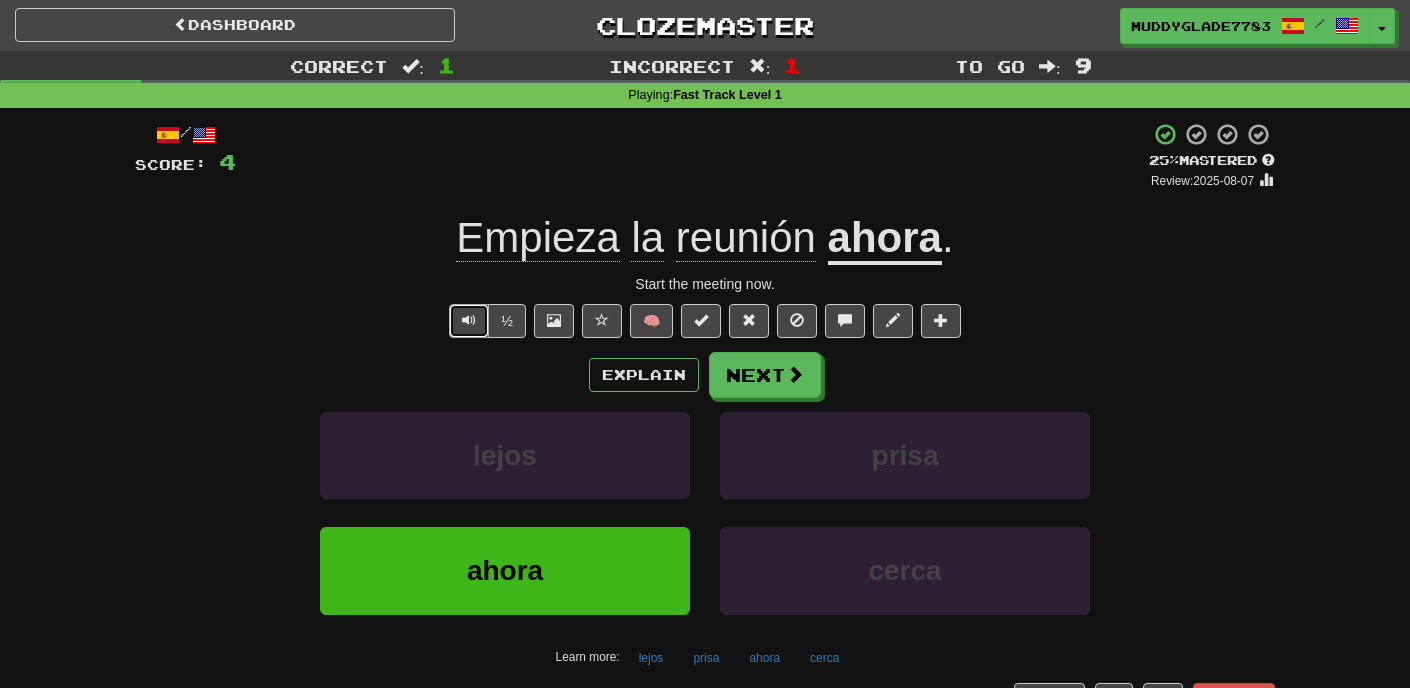 click at bounding box center (469, 321) 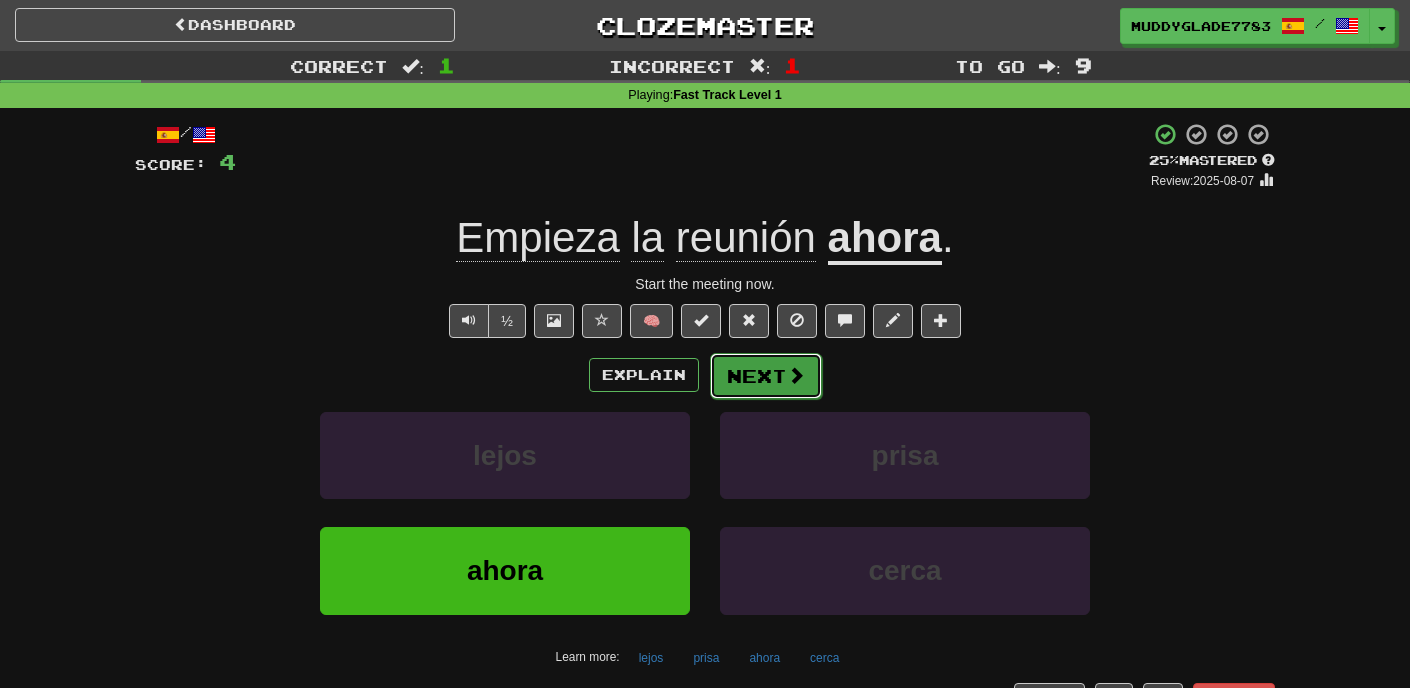 click on "Next" at bounding box center (766, 376) 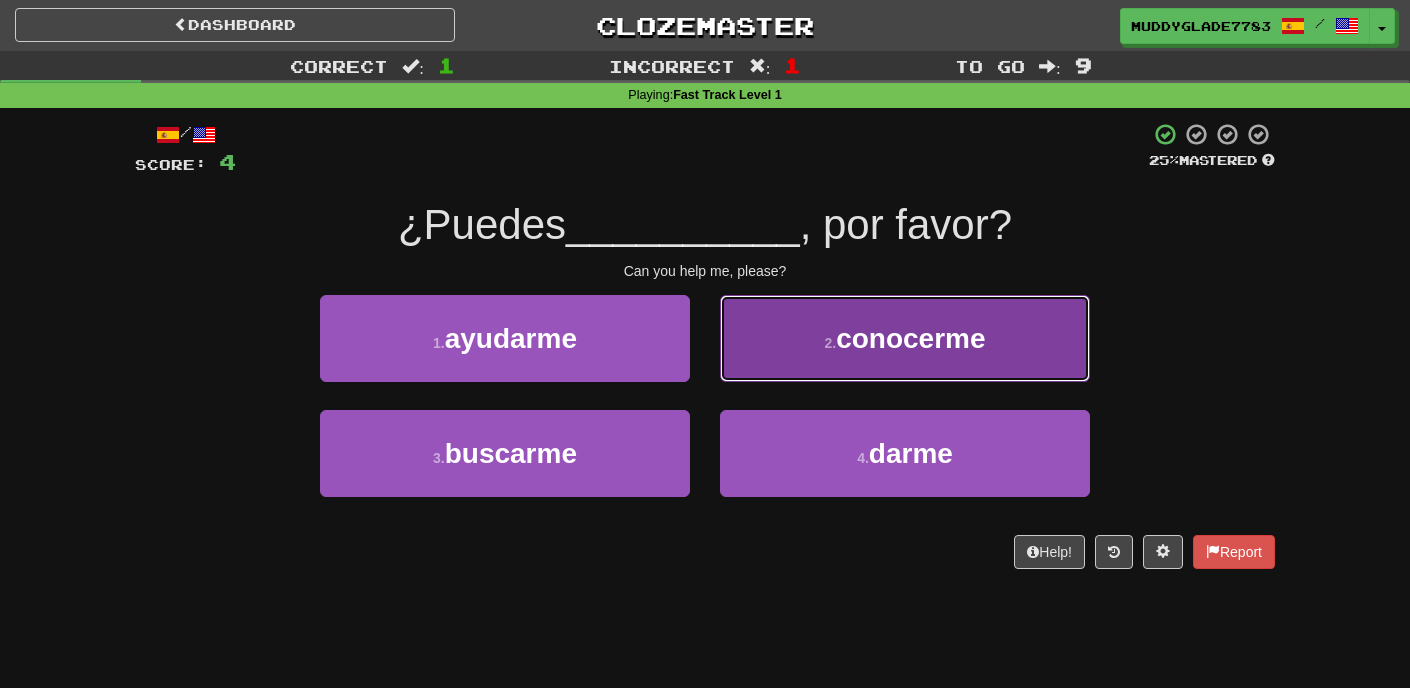 click on "2 .  conocerme" at bounding box center [905, 338] 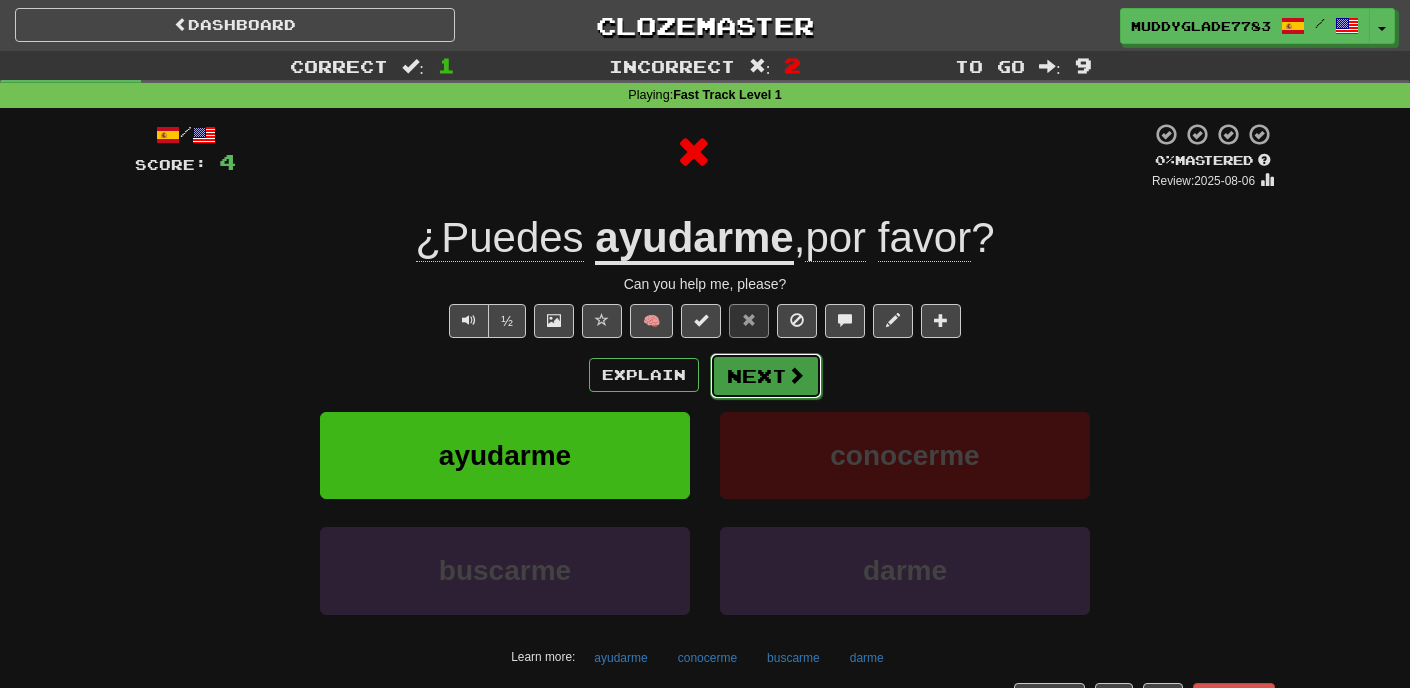 click on "Next" at bounding box center [766, 376] 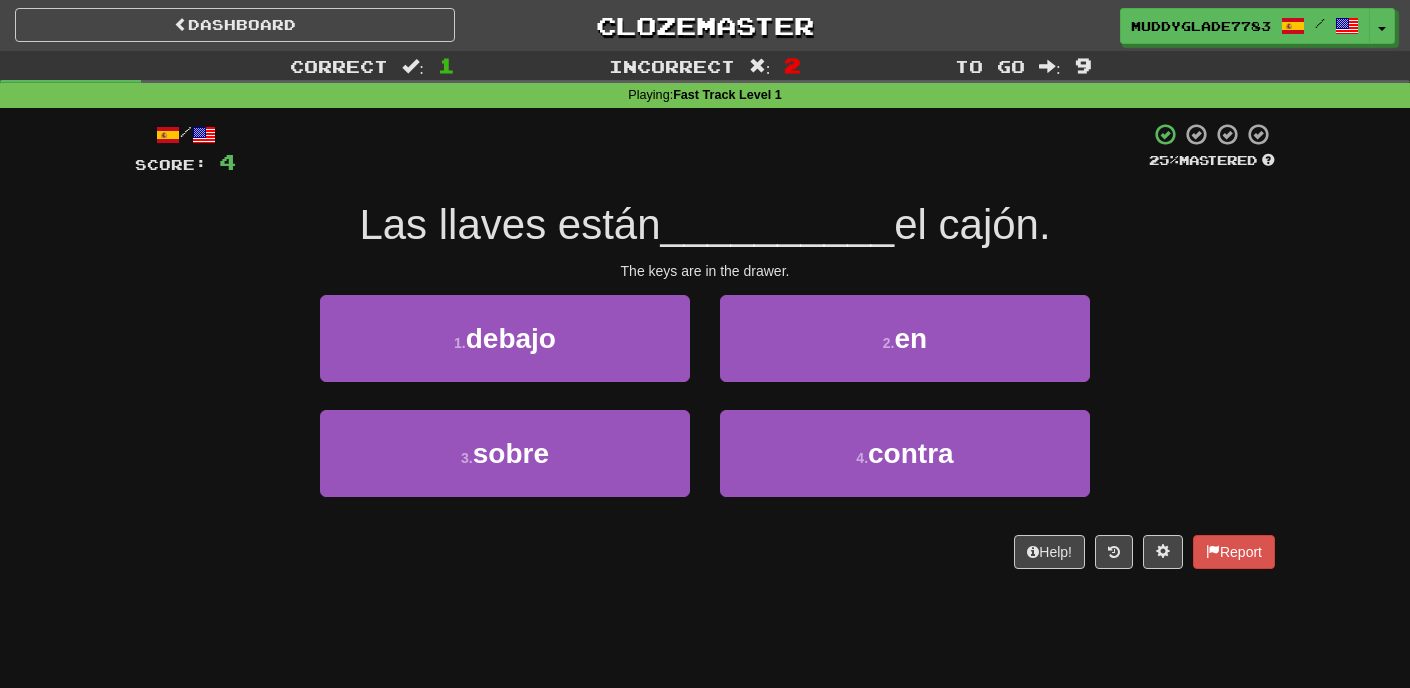 click on "1 .  debajo" at bounding box center [505, 352] 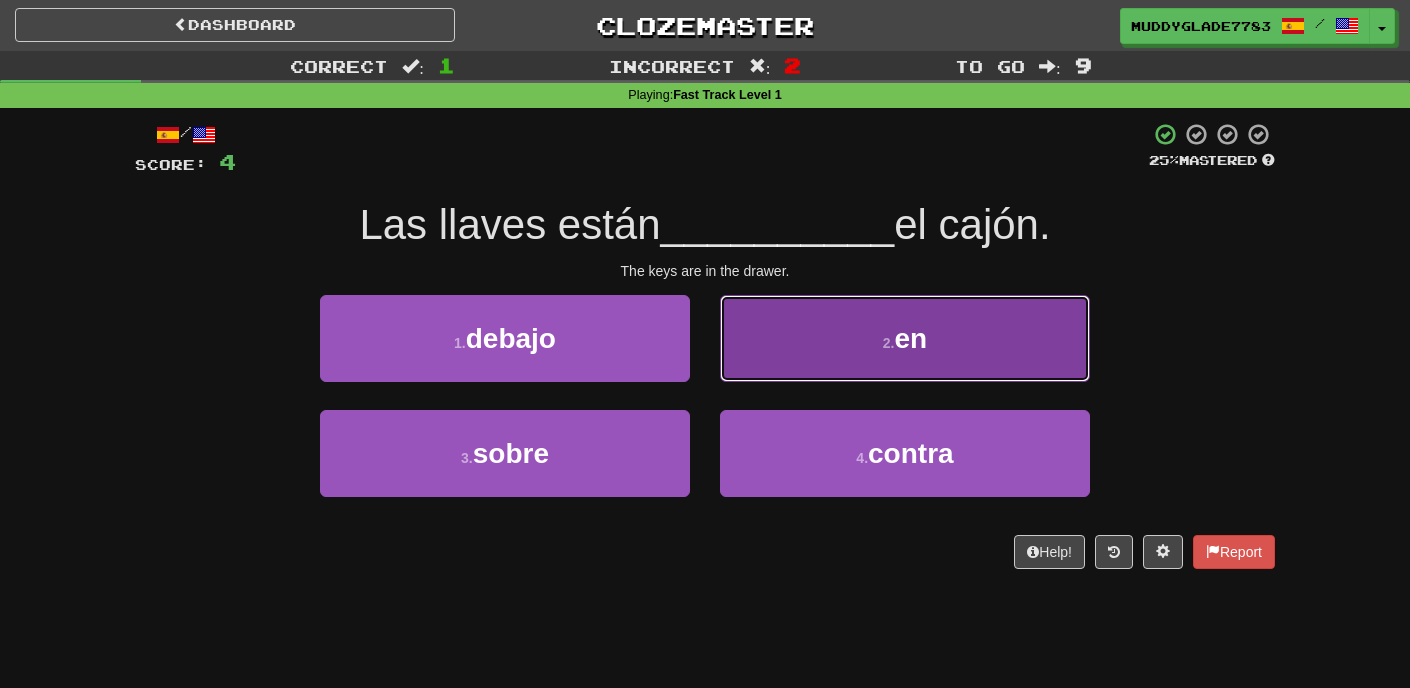 click on "2 .  en" at bounding box center [905, 338] 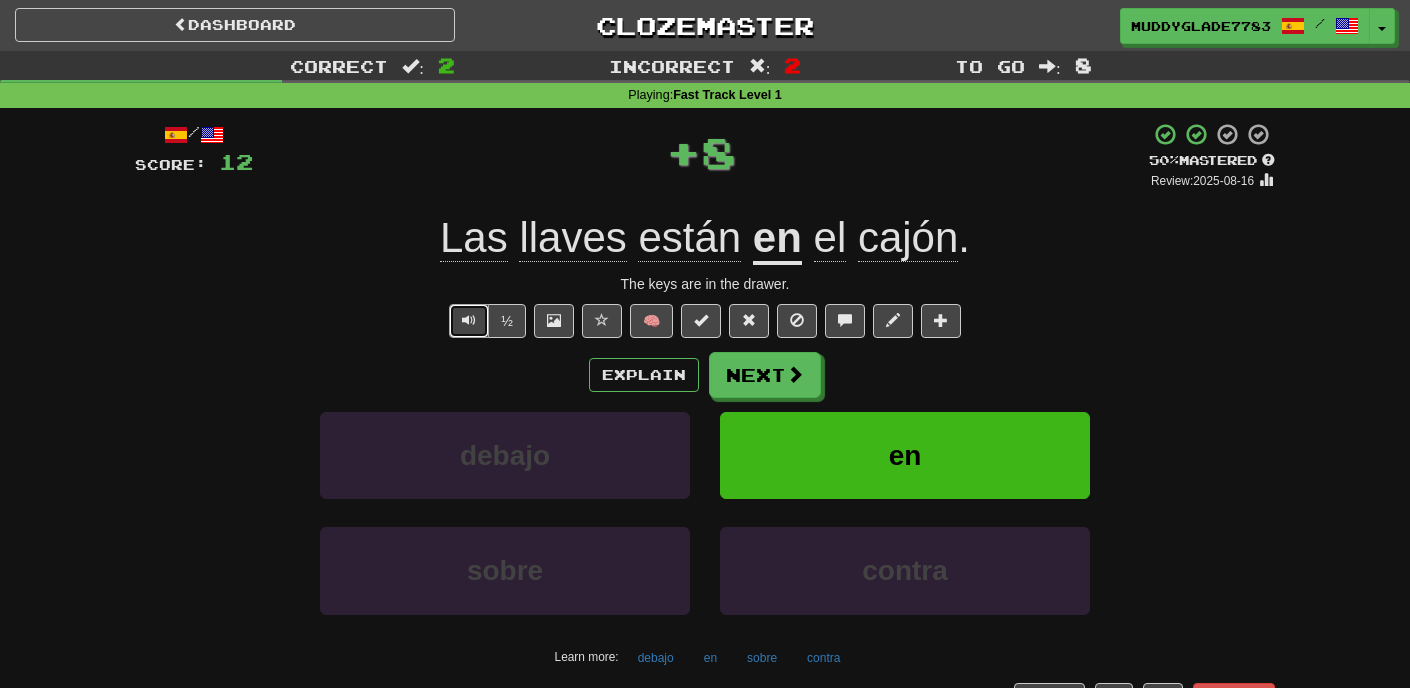 click at bounding box center (469, 320) 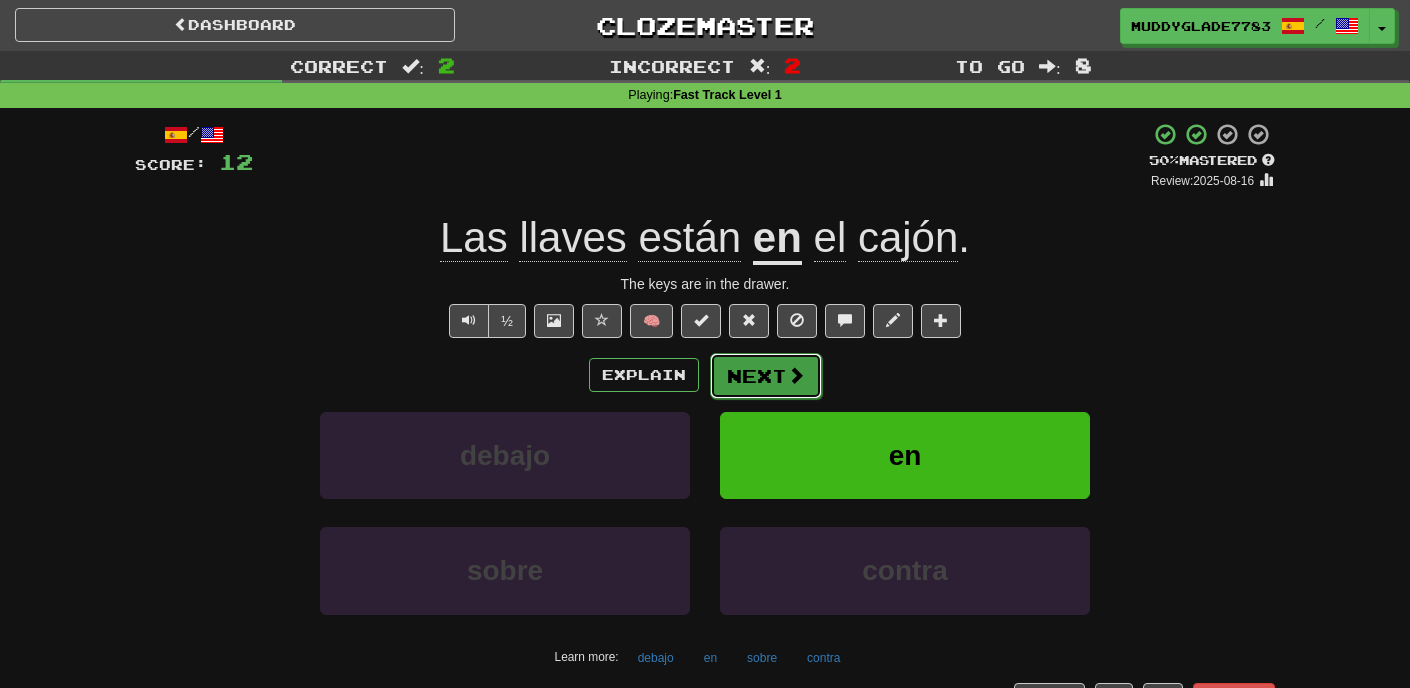 click on "Next" at bounding box center (766, 376) 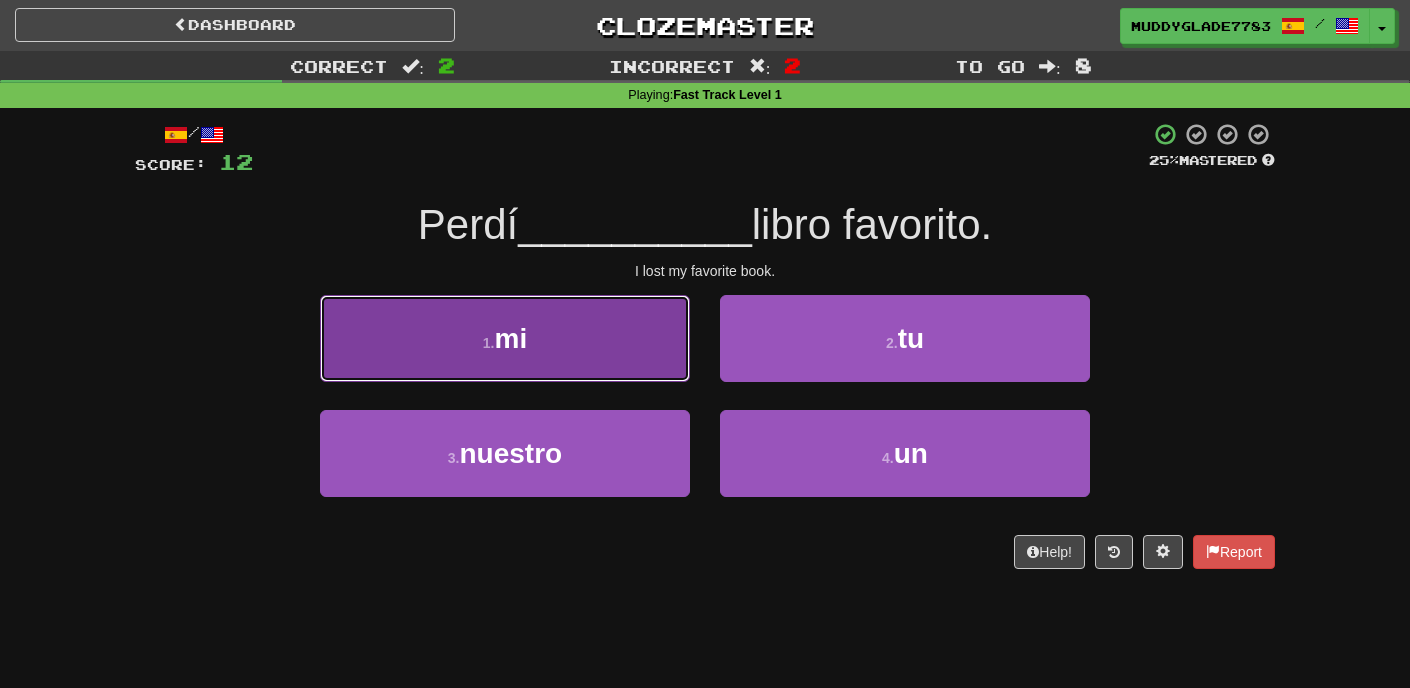 click on "1 .  mi" at bounding box center [505, 338] 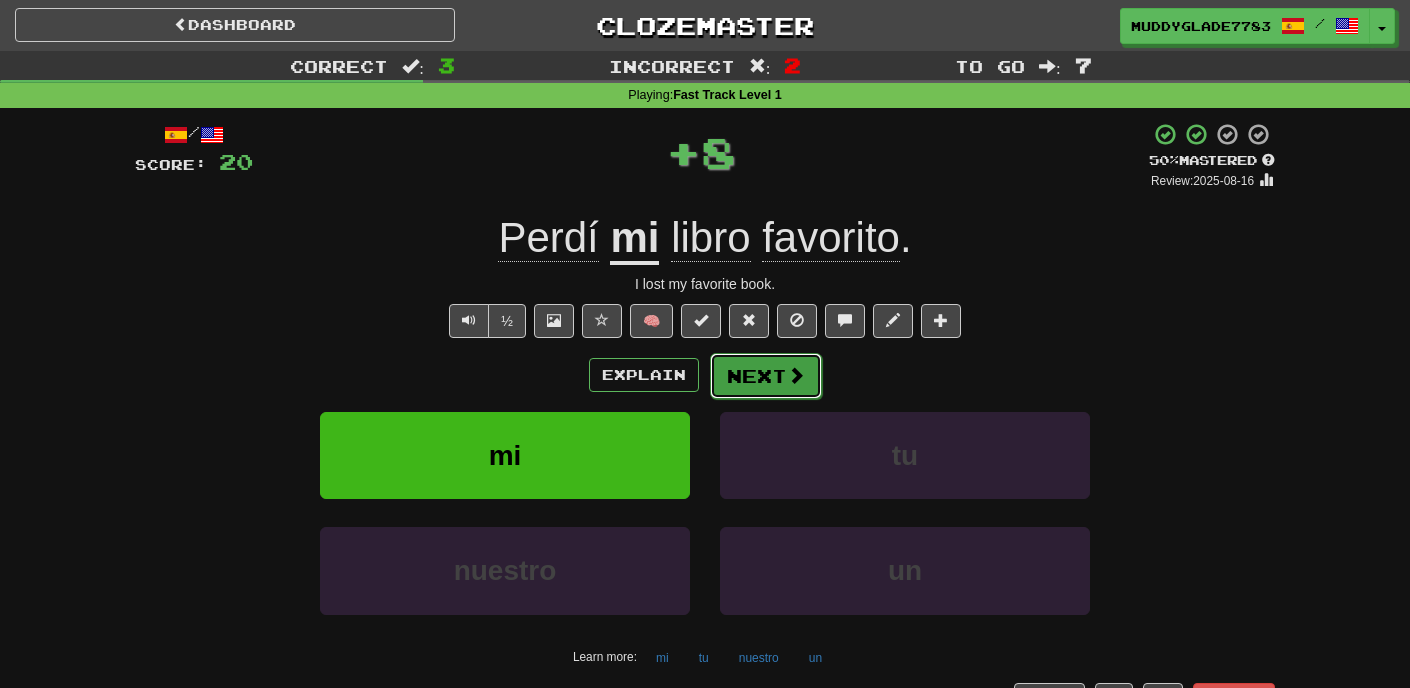 click on "Next" at bounding box center [766, 376] 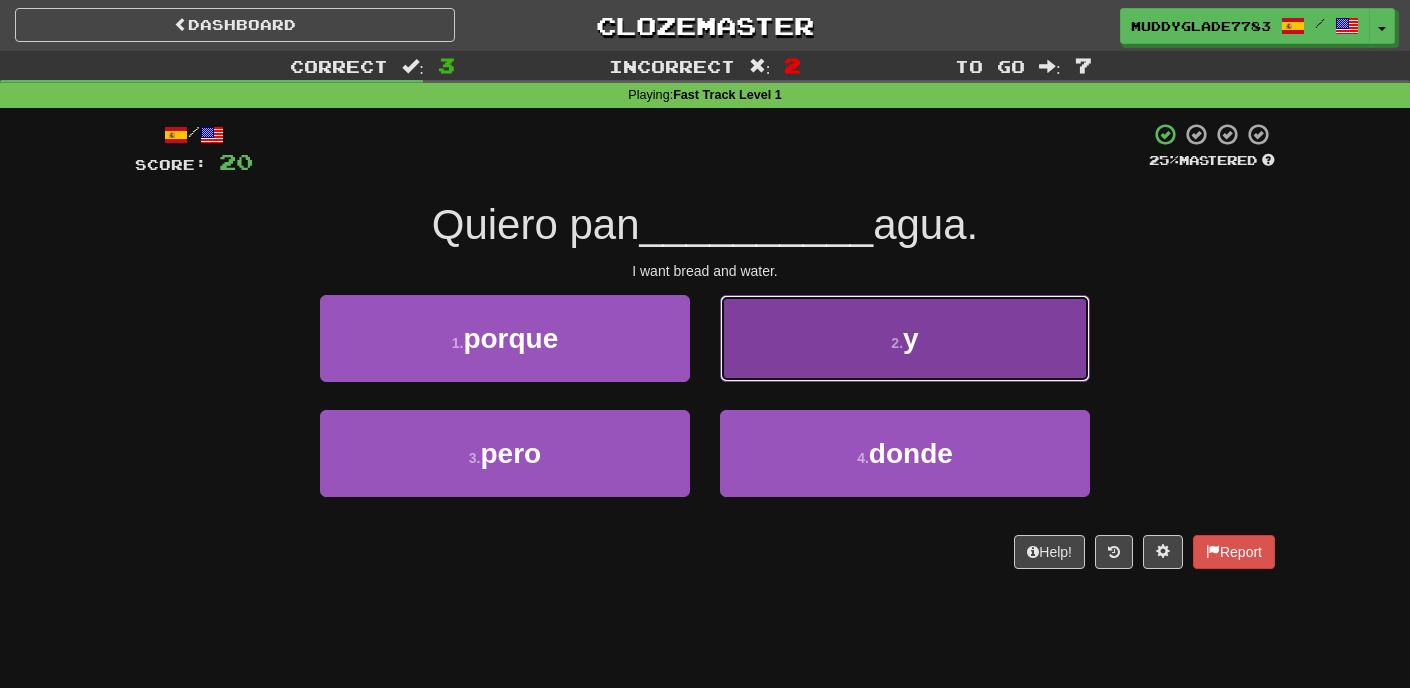 click on "2 .  y" at bounding box center (905, 338) 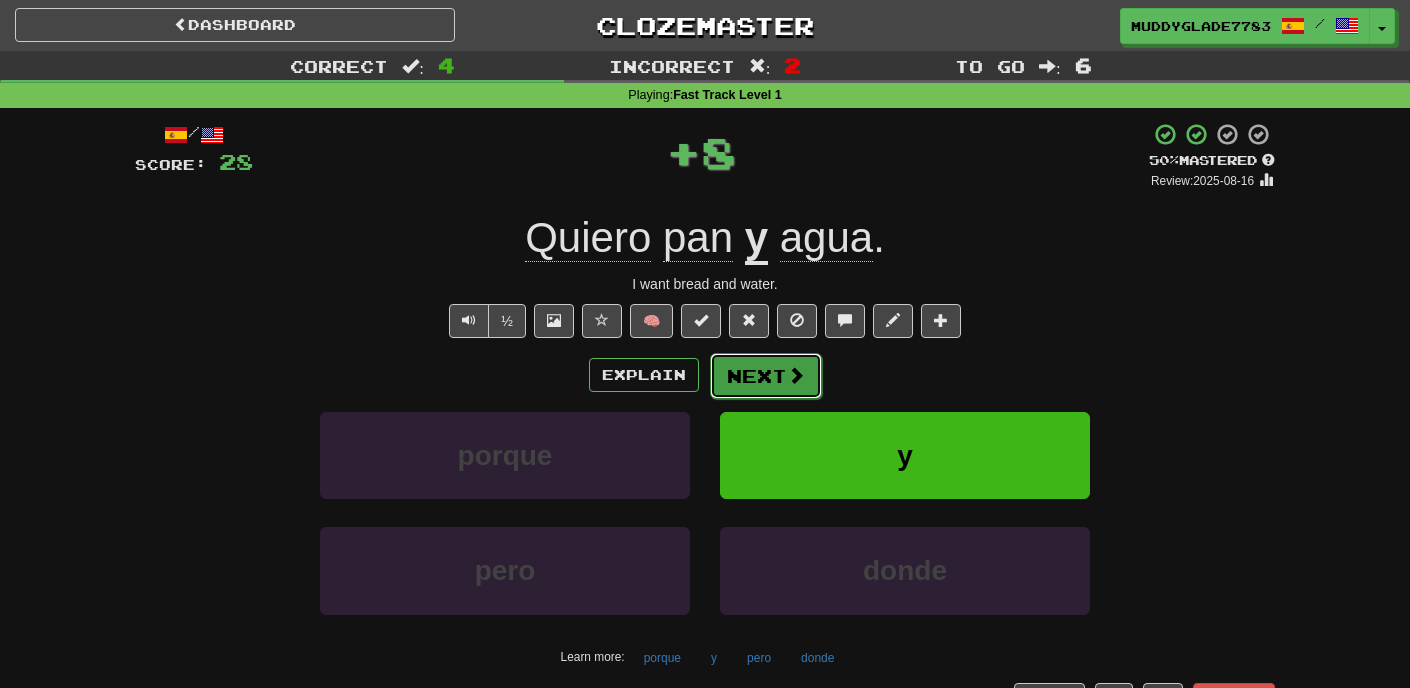 click on "Next" at bounding box center [766, 376] 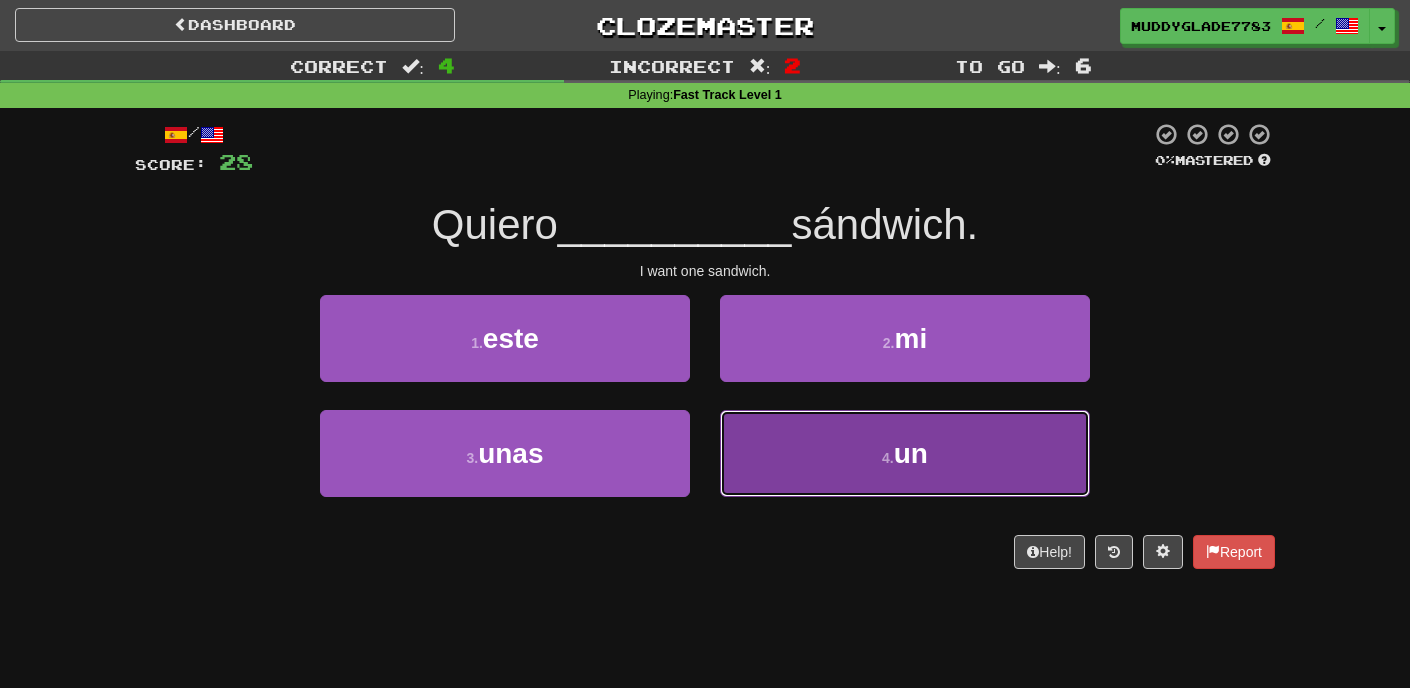 click on "4 .  un" at bounding box center (905, 453) 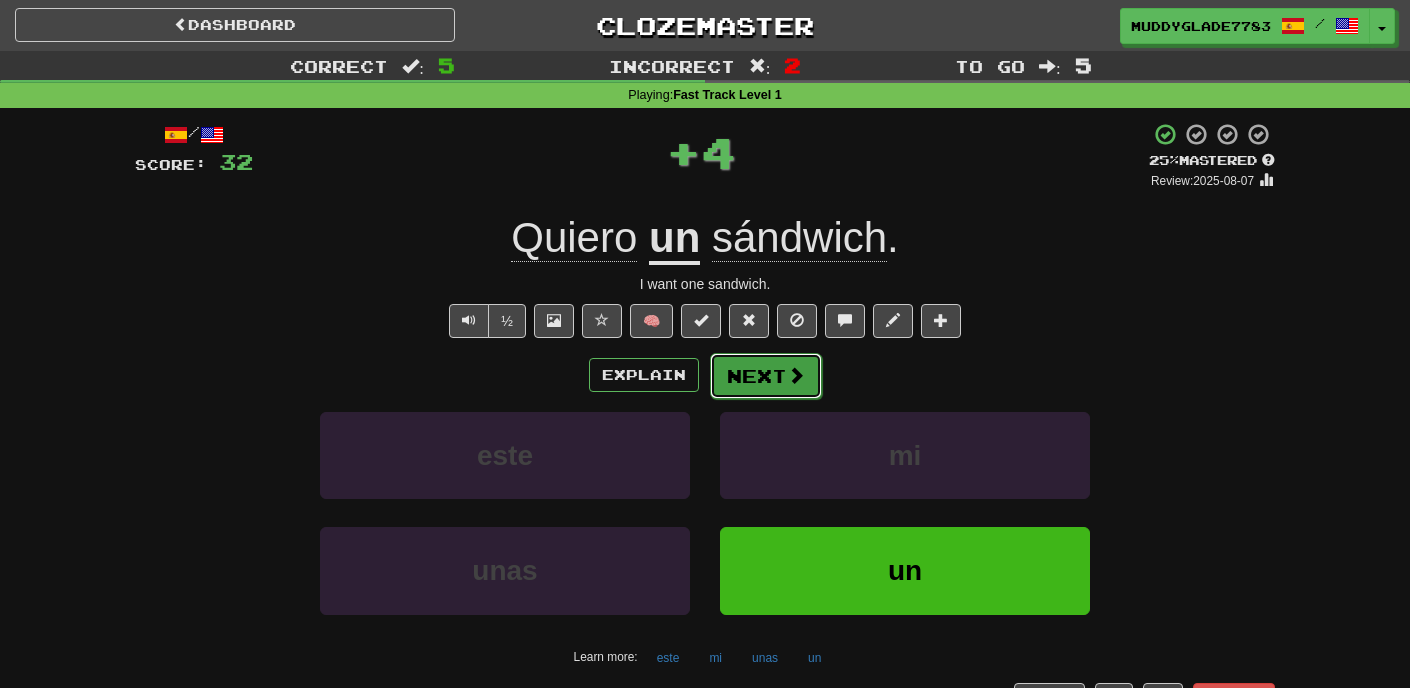 click on "Next" at bounding box center [766, 376] 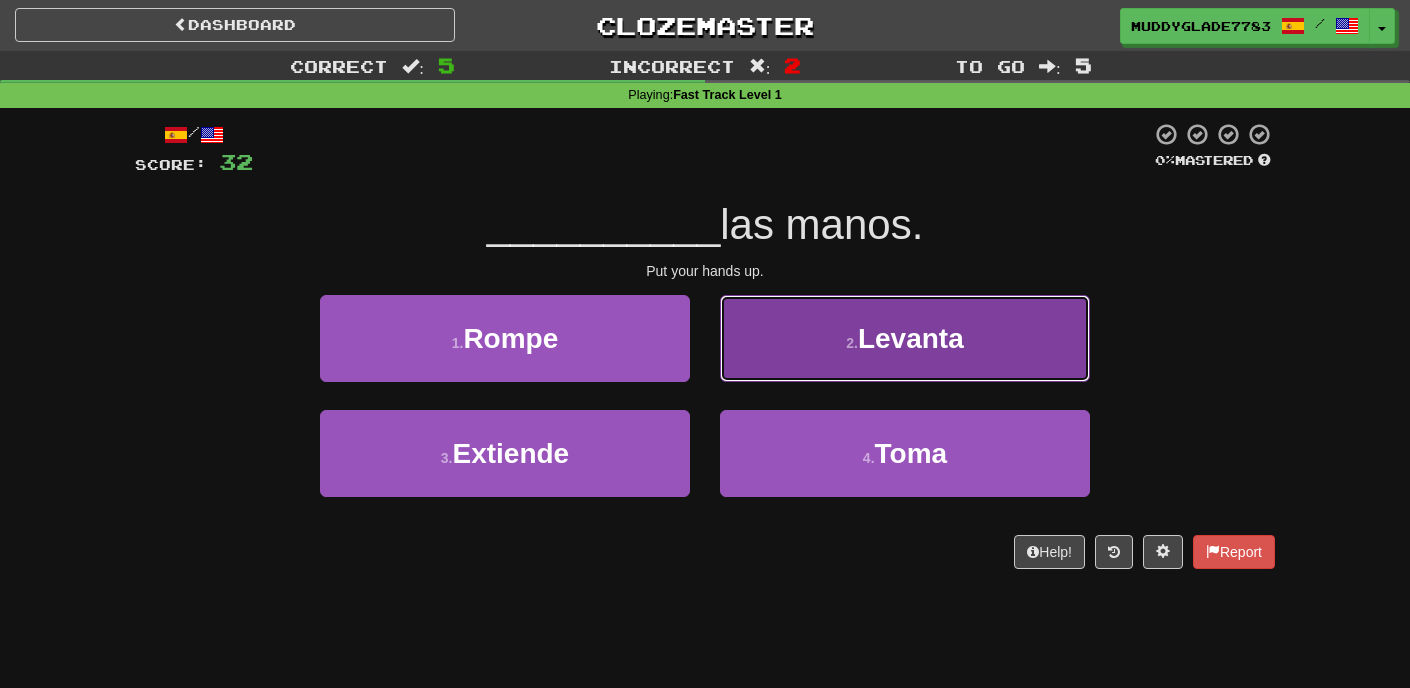click on "Levanta" at bounding box center [911, 338] 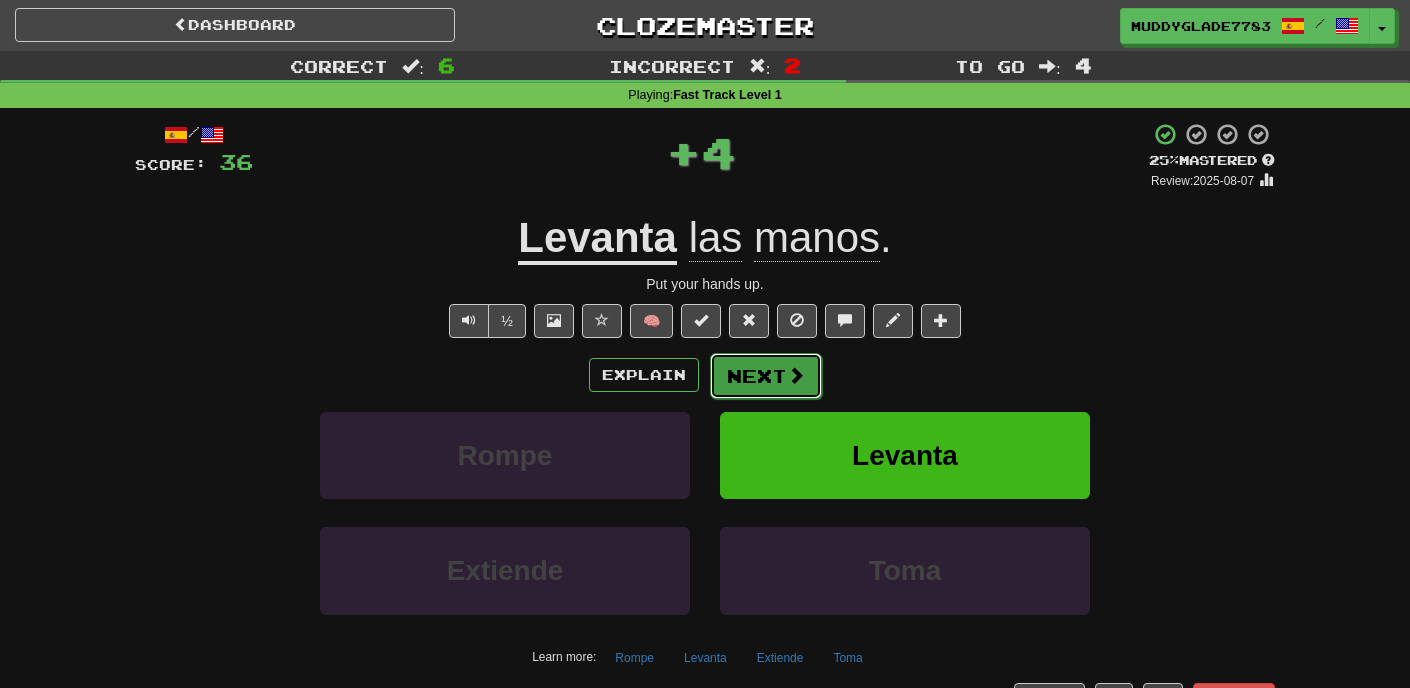 click on "Next" at bounding box center (766, 376) 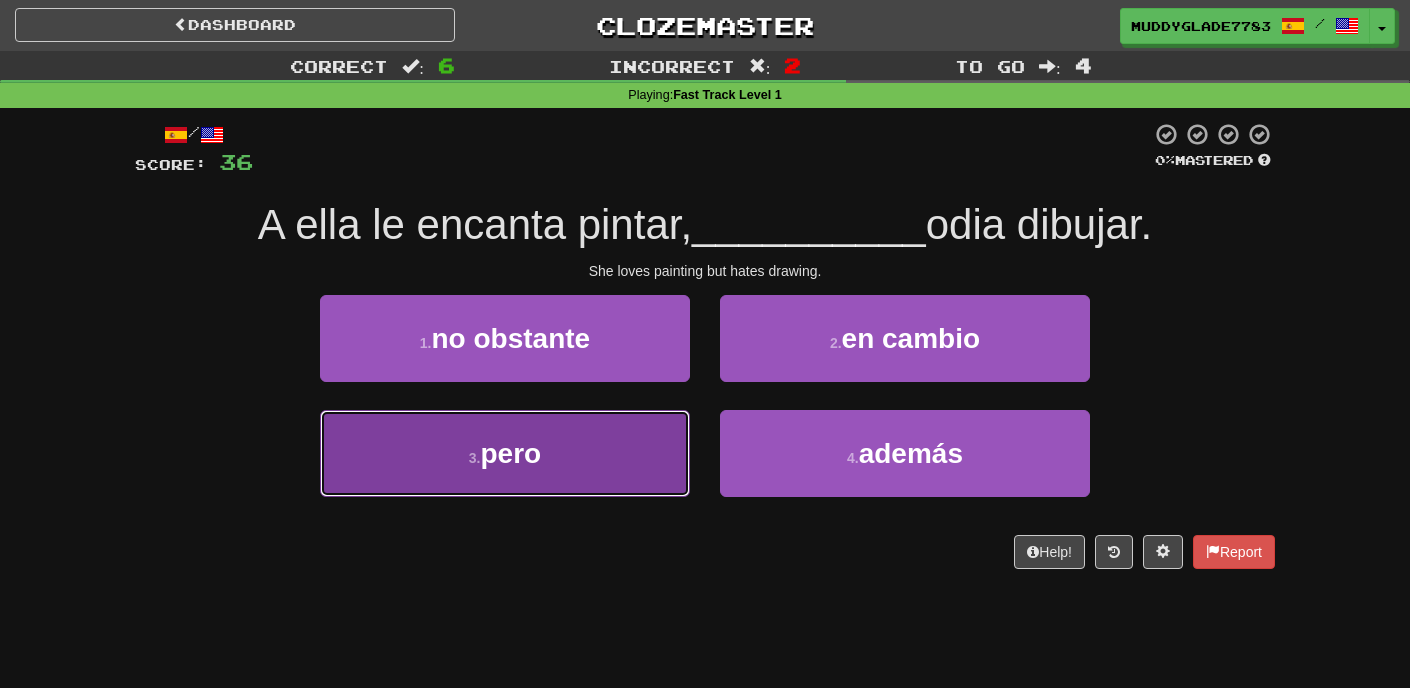 click on "3 .  pero" at bounding box center [505, 453] 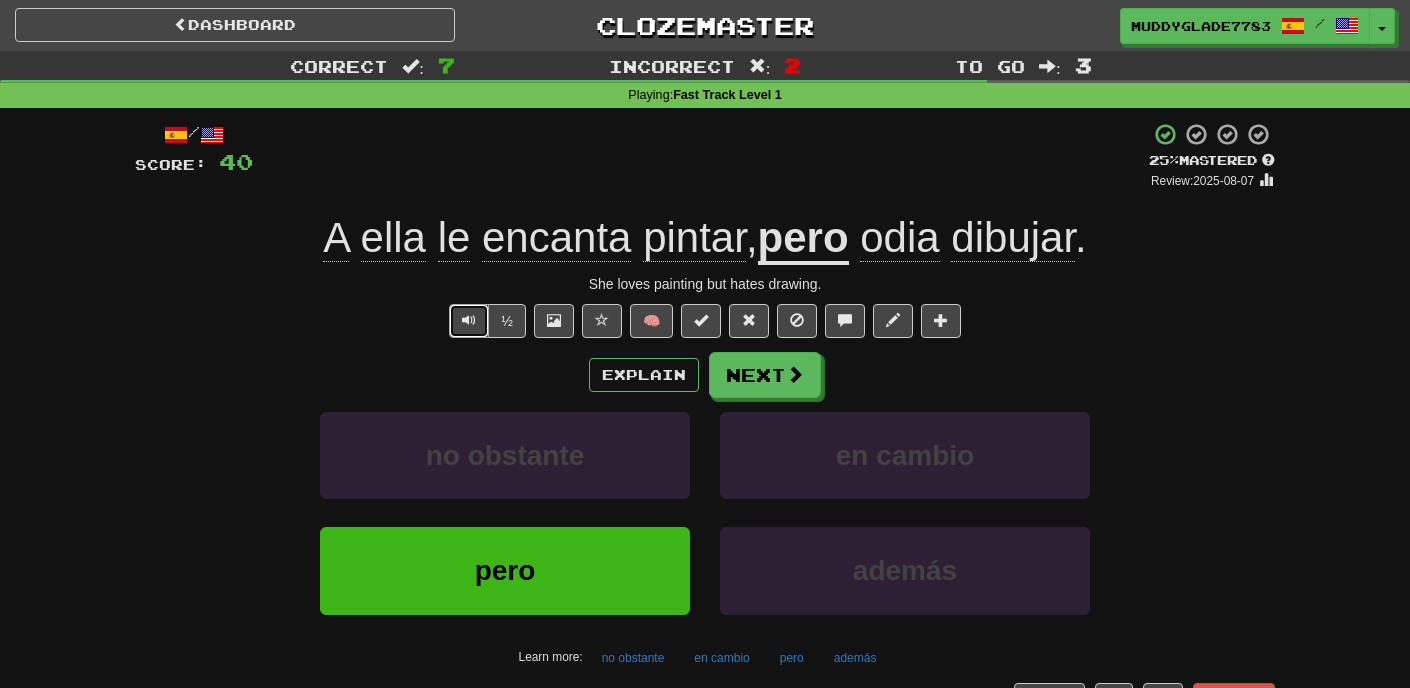 click at bounding box center [469, 321] 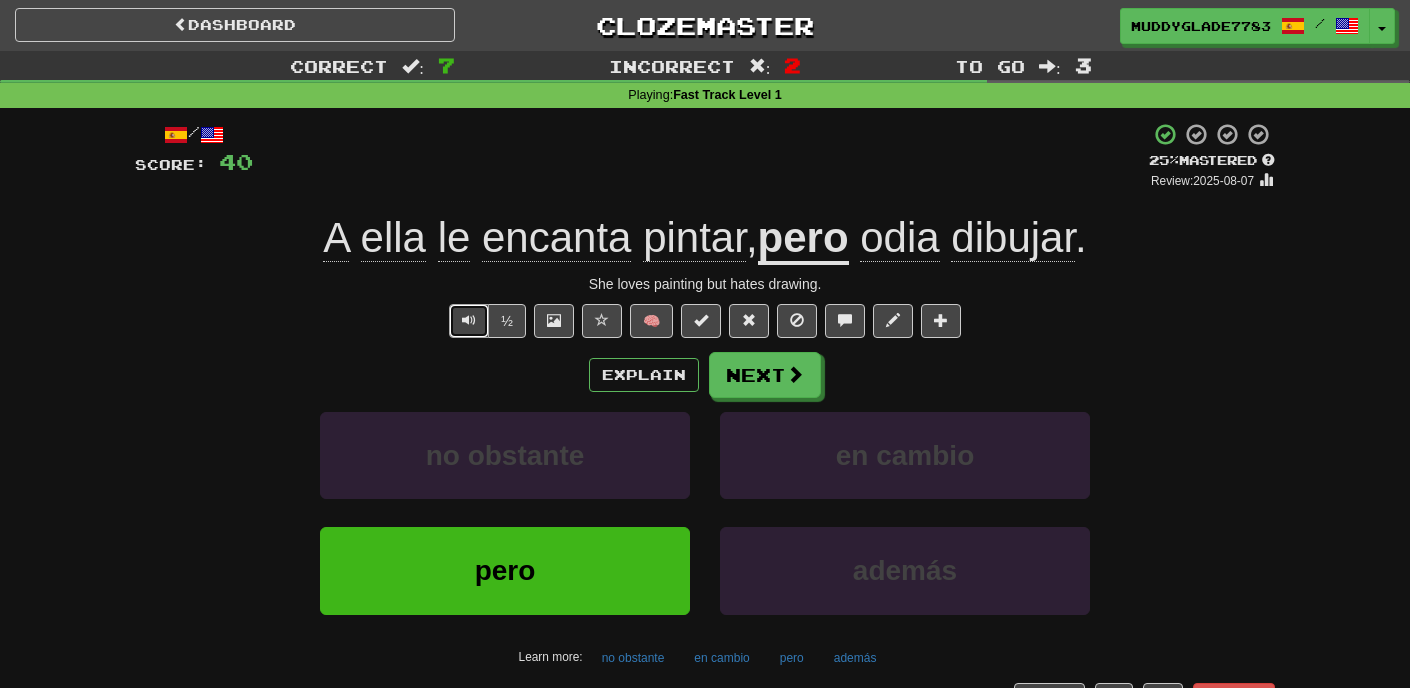 click at bounding box center [469, 321] 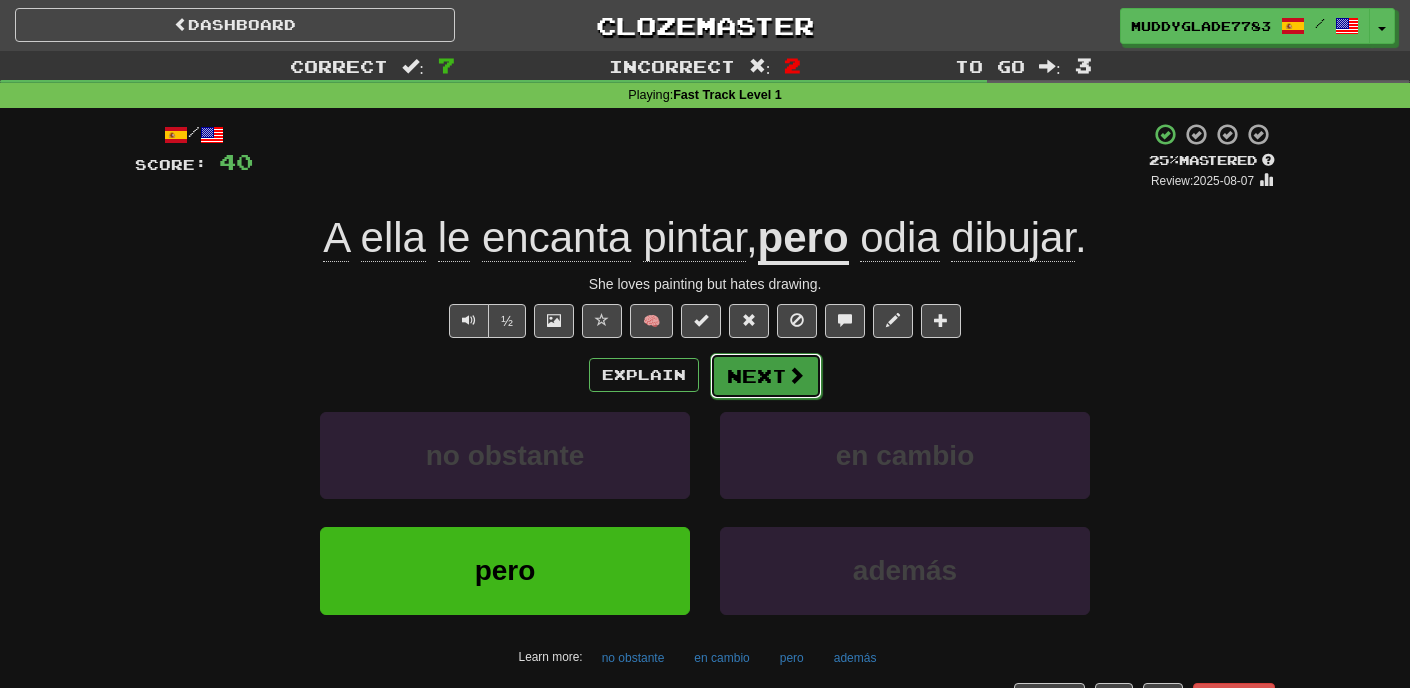 click on "Next" at bounding box center (766, 376) 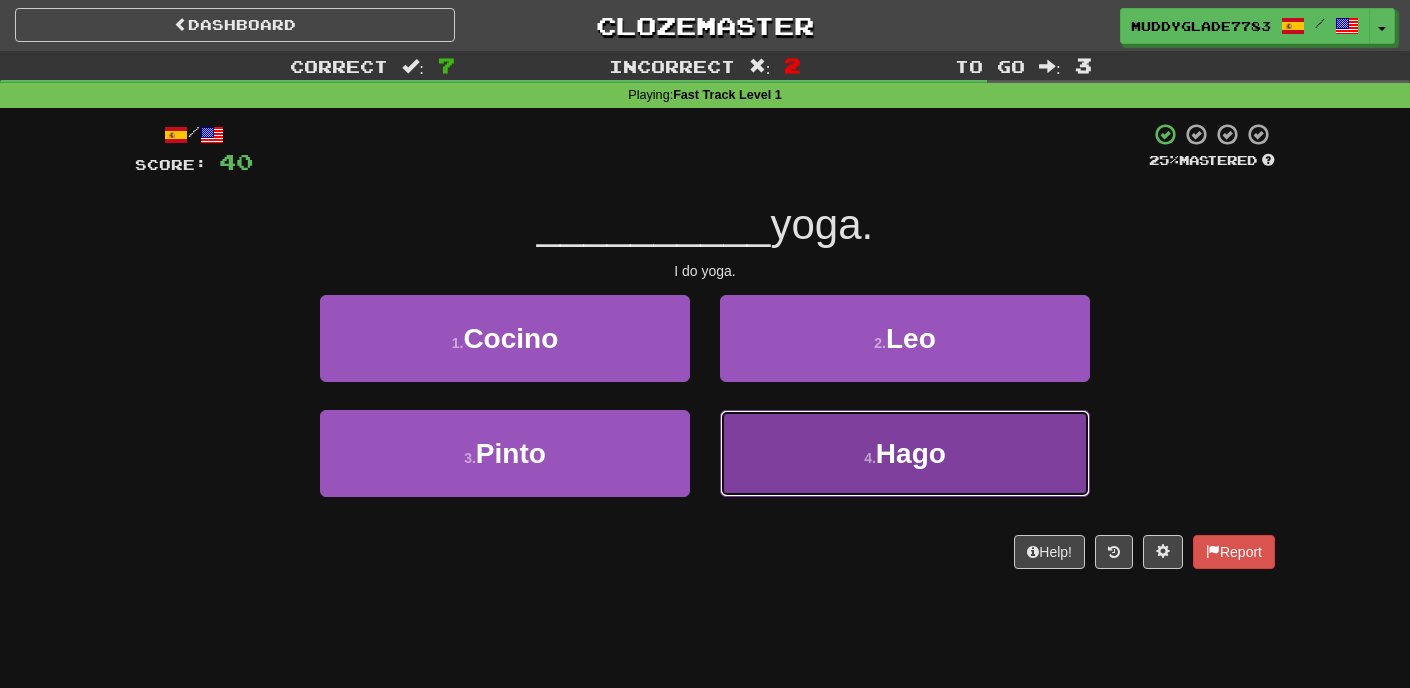 click on "4 .  Hago" at bounding box center (905, 453) 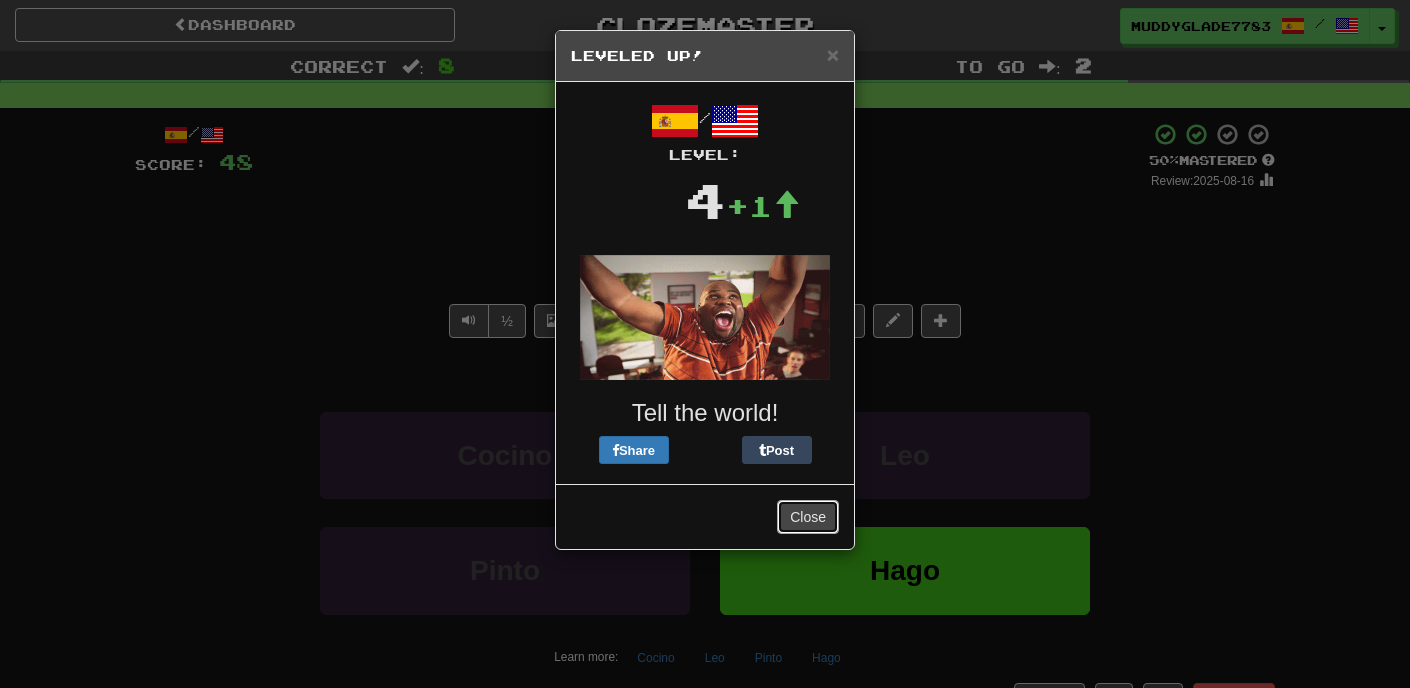 click on "Close" at bounding box center (808, 517) 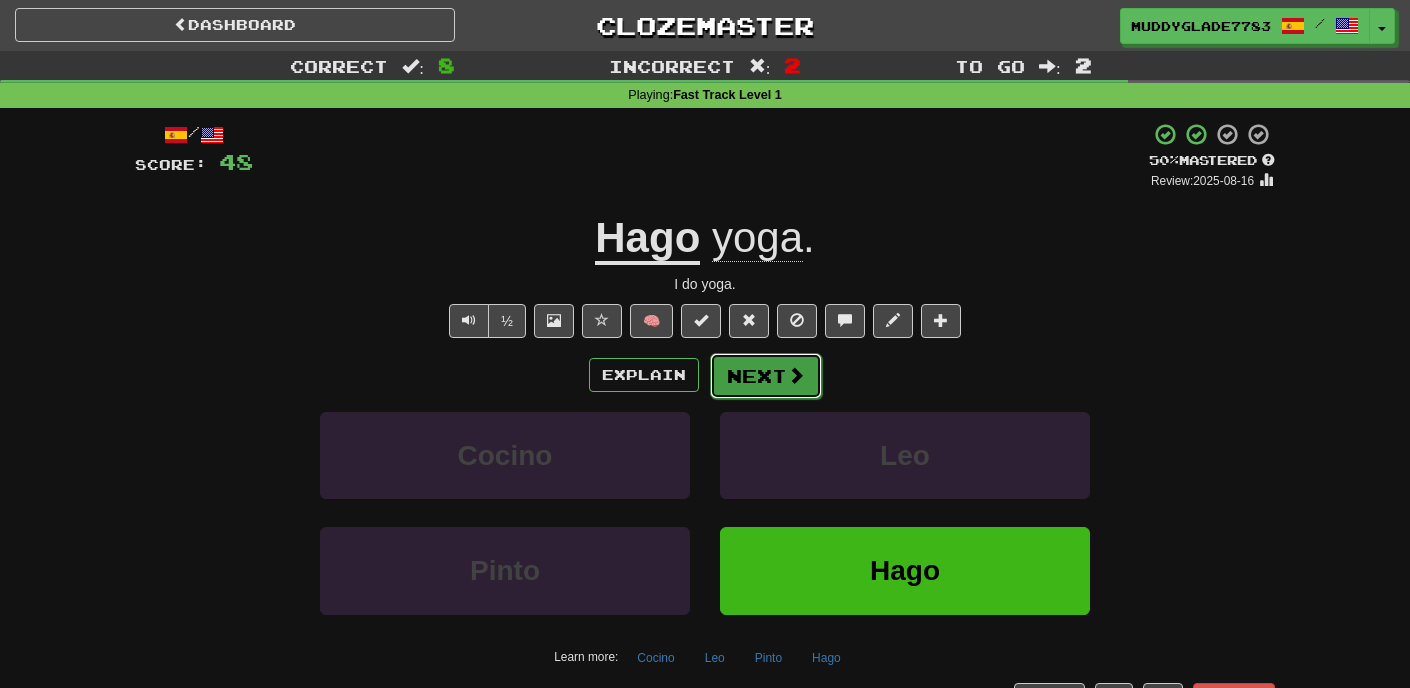 click on "Next" at bounding box center [766, 376] 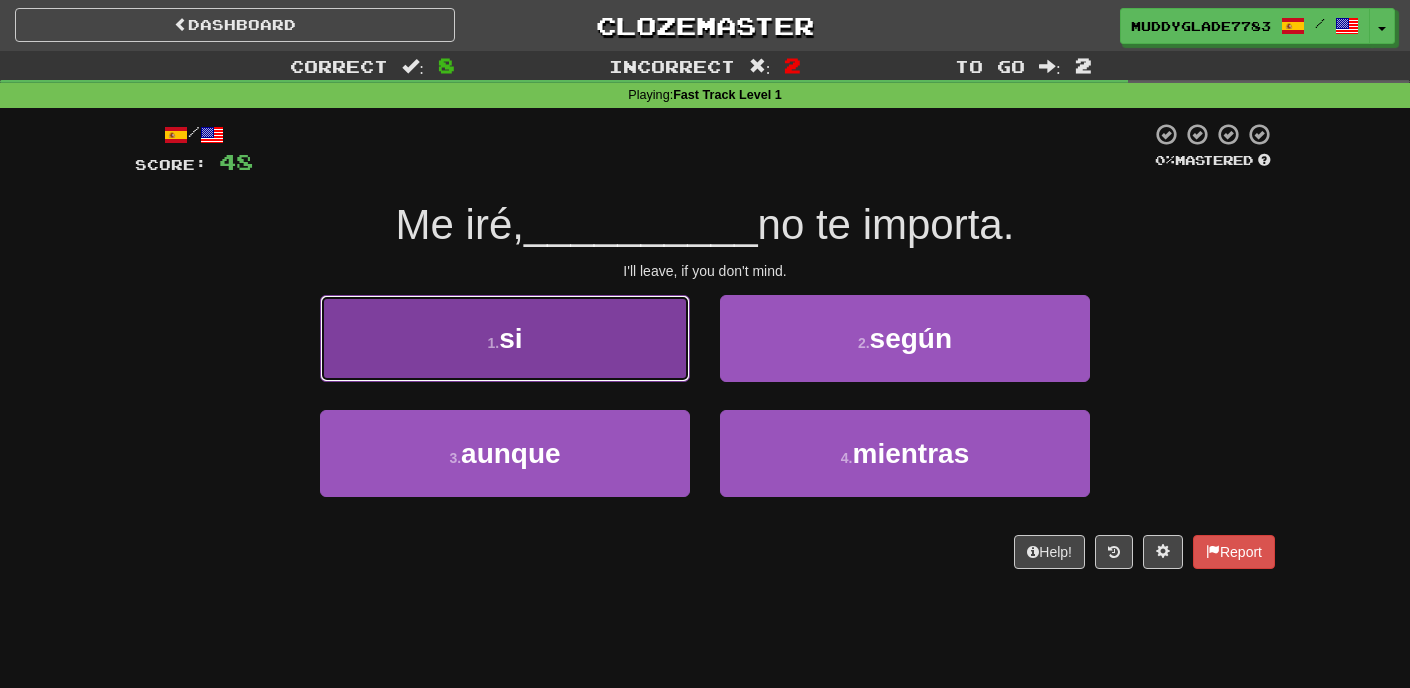 click on "1 .  si" at bounding box center [505, 338] 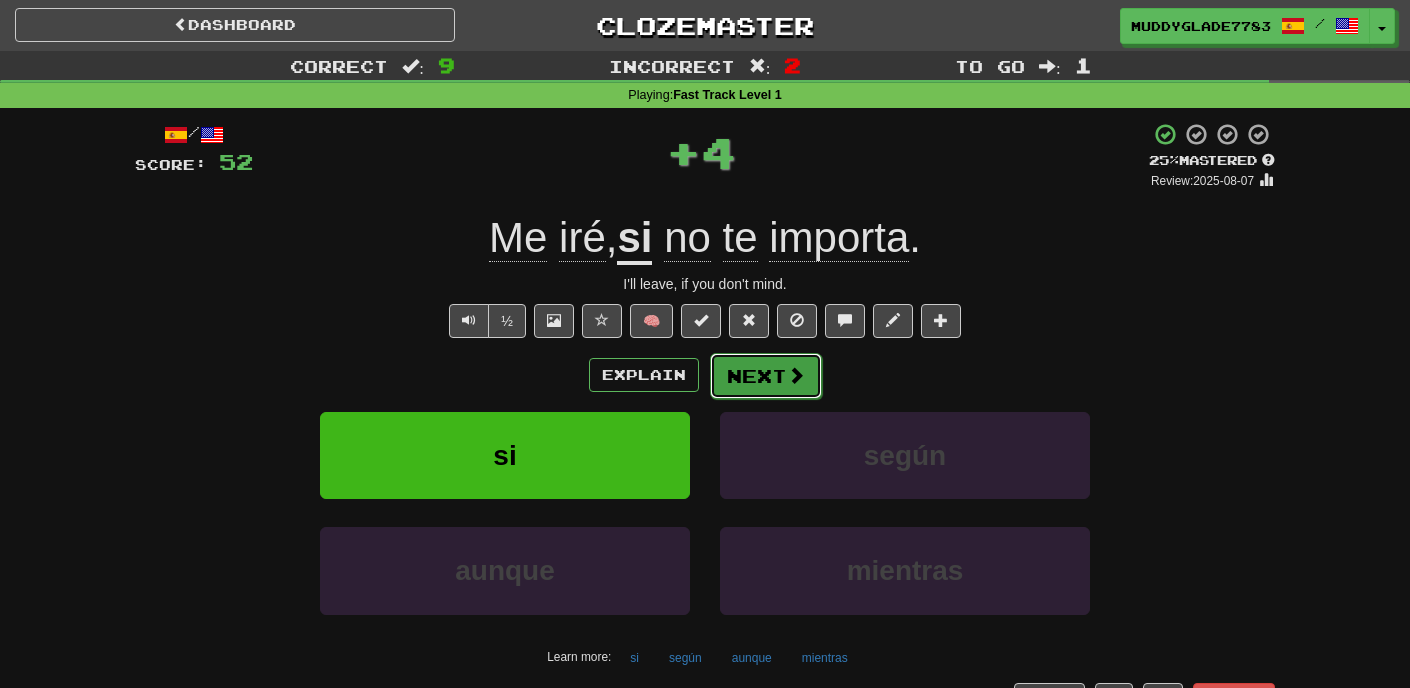 click on "Next" at bounding box center [766, 376] 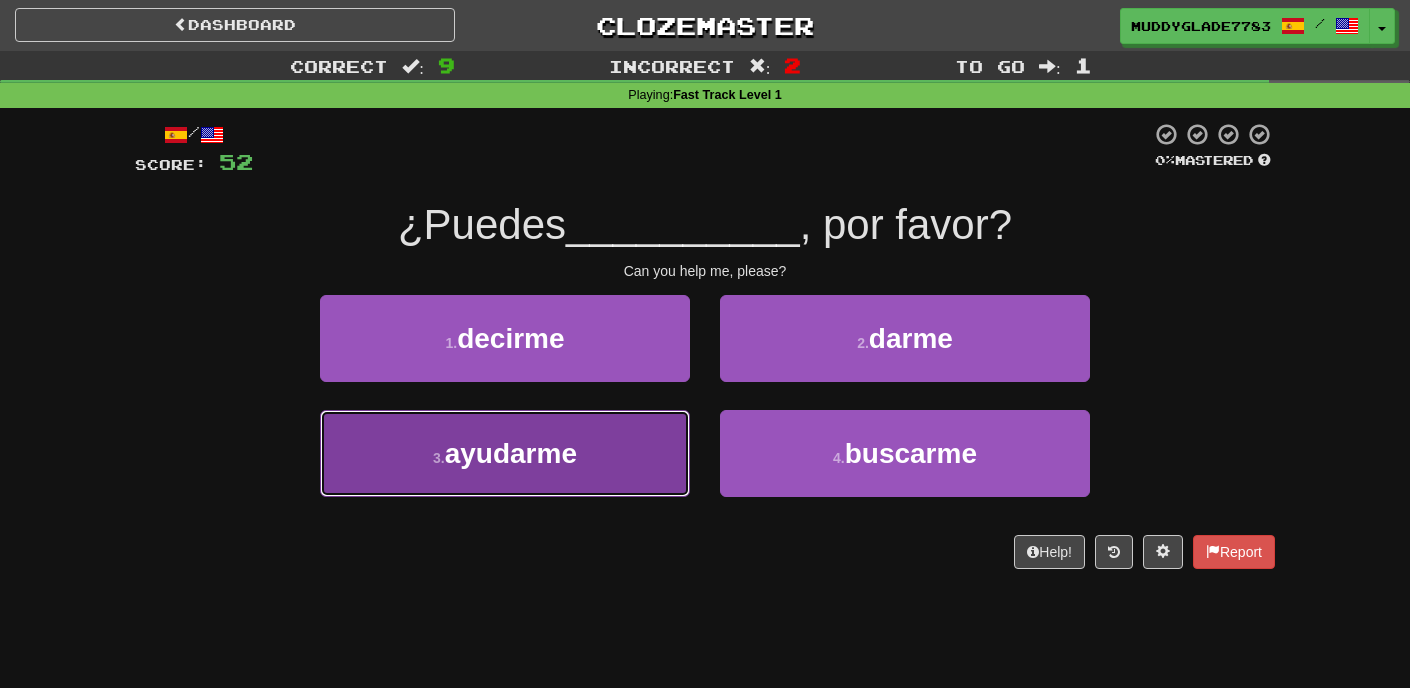 click on "ayudarme" at bounding box center [511, 453] 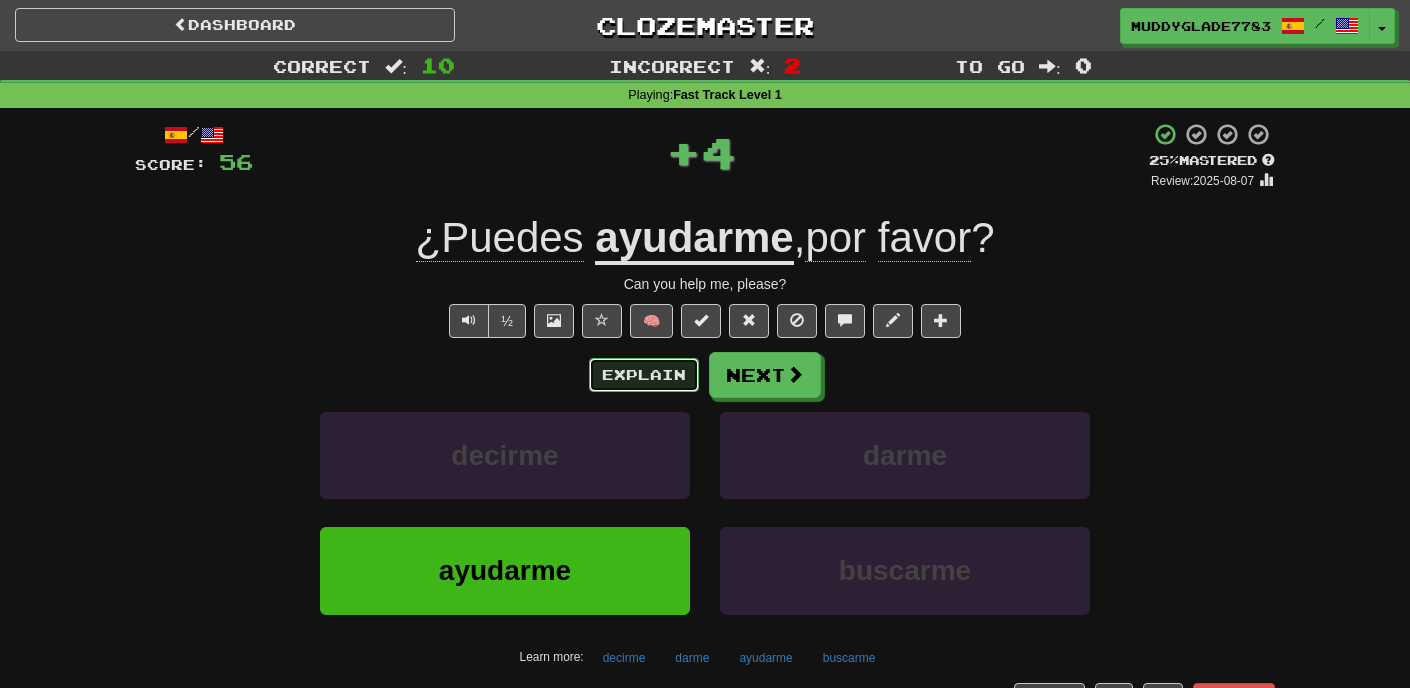 click on "Explain" at bounding box center [644, 375] 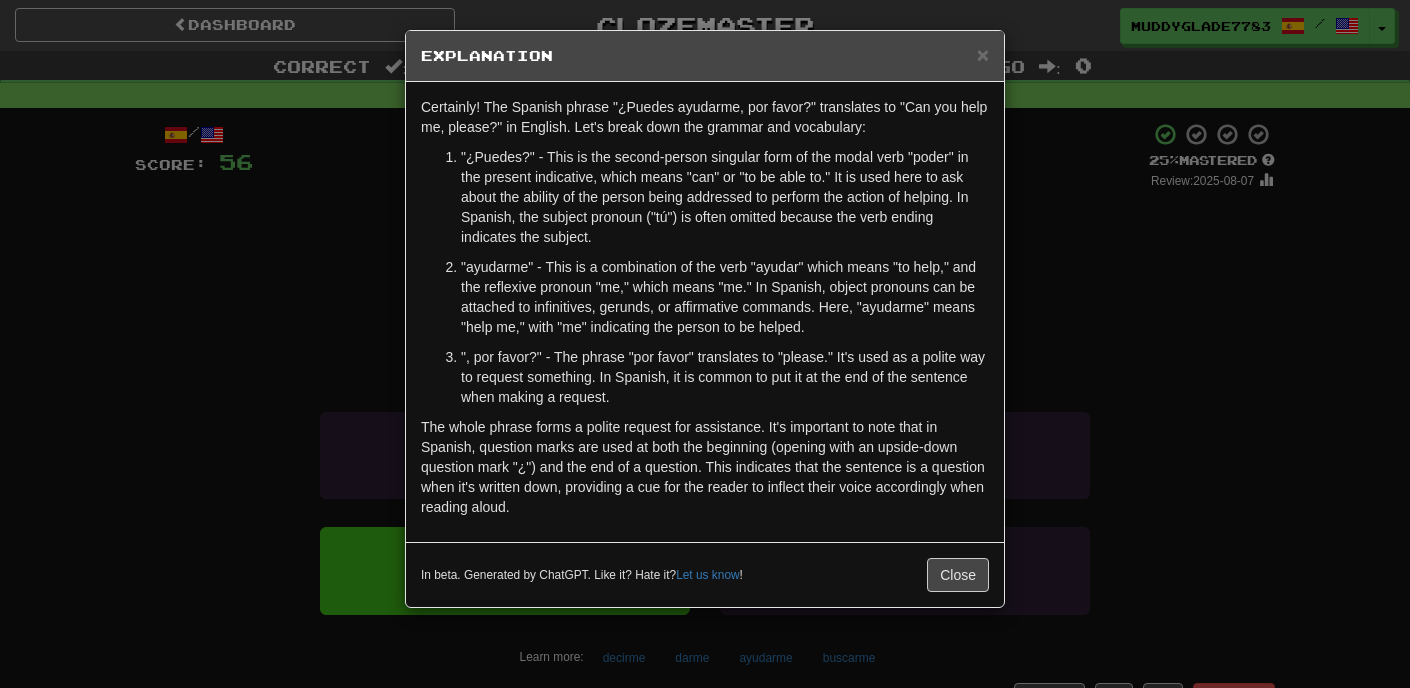 click on "In beta. Generated by ChatGPT. Like it? Hate it?  Let us know ! Close" at bounding box center (705, 574) 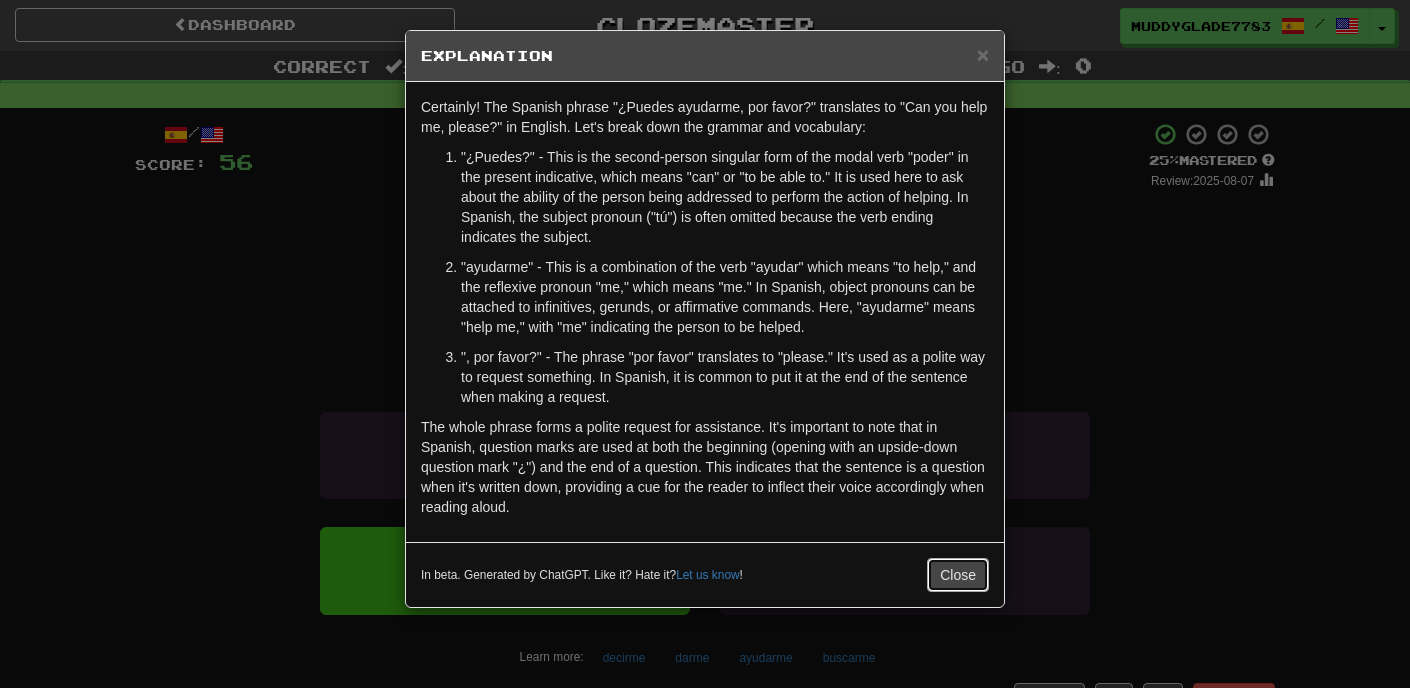 click on "Close" at bounding box center [958, 575] 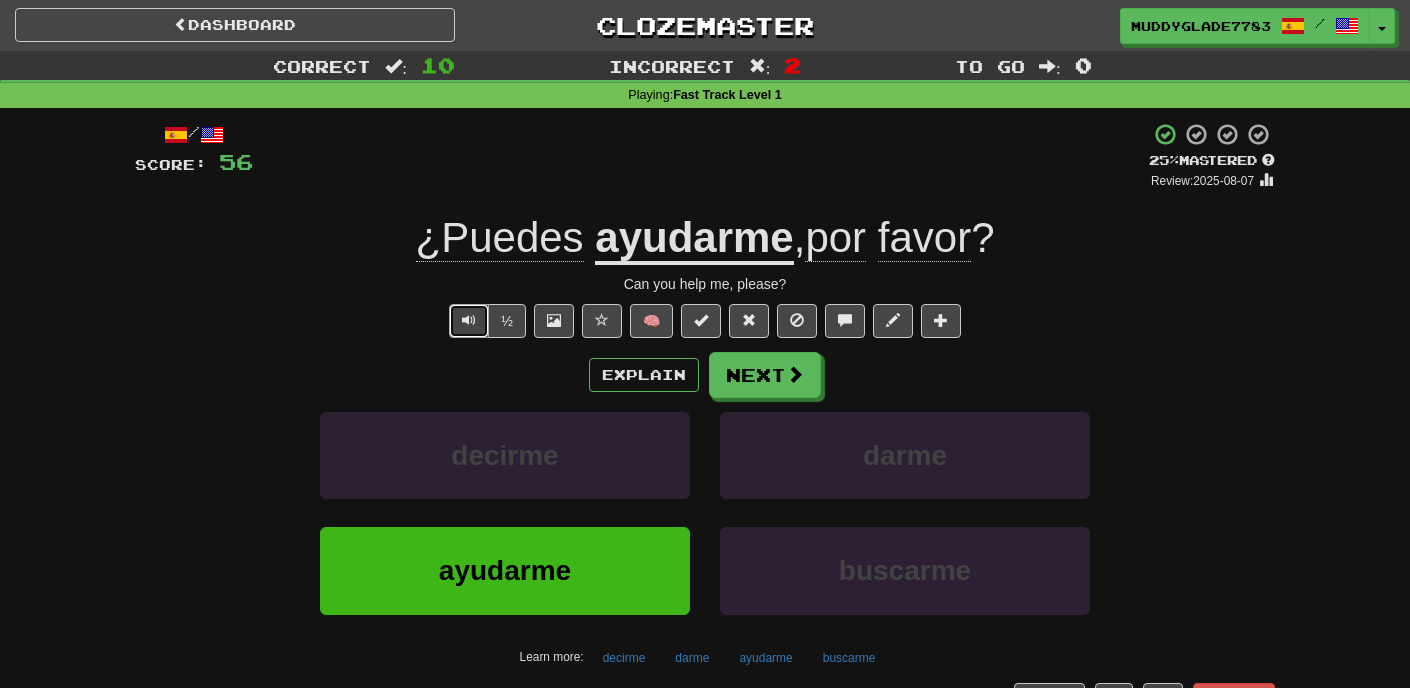click at bounding box center (469, 320) 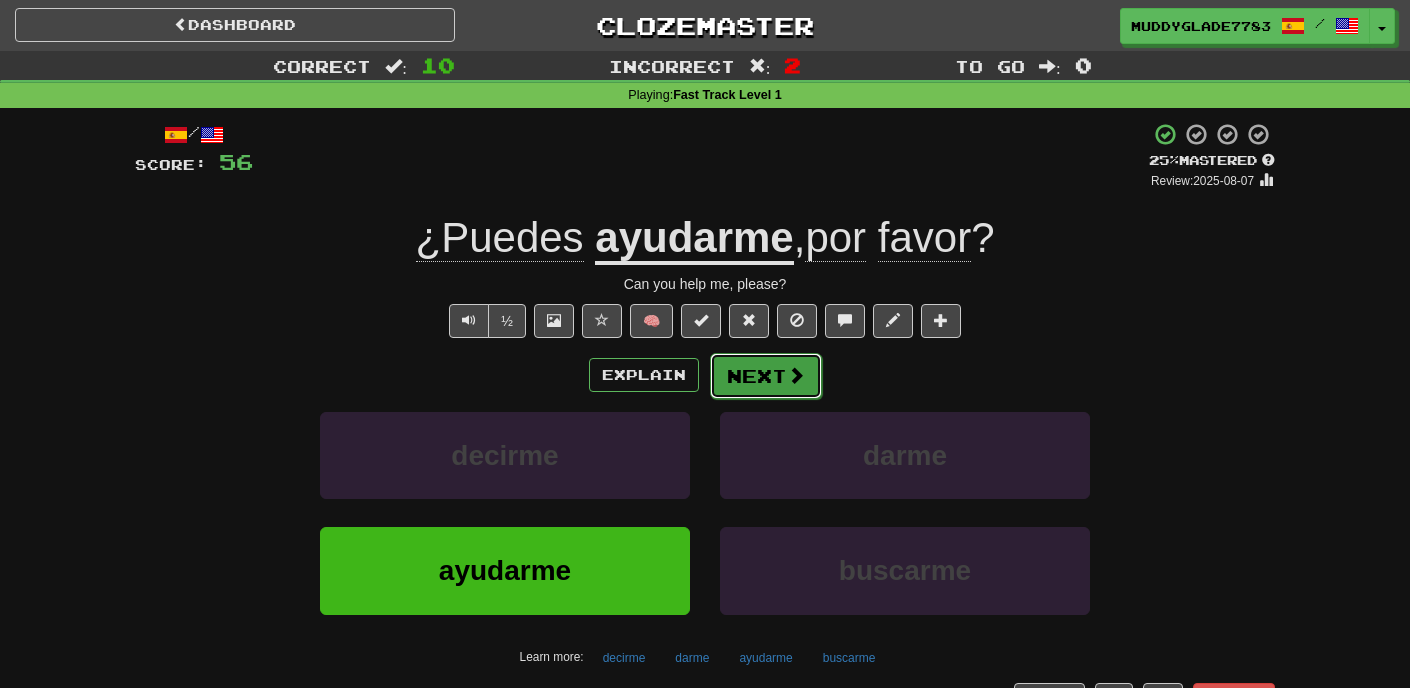 click on "Next" at bounding box center (766, 376) 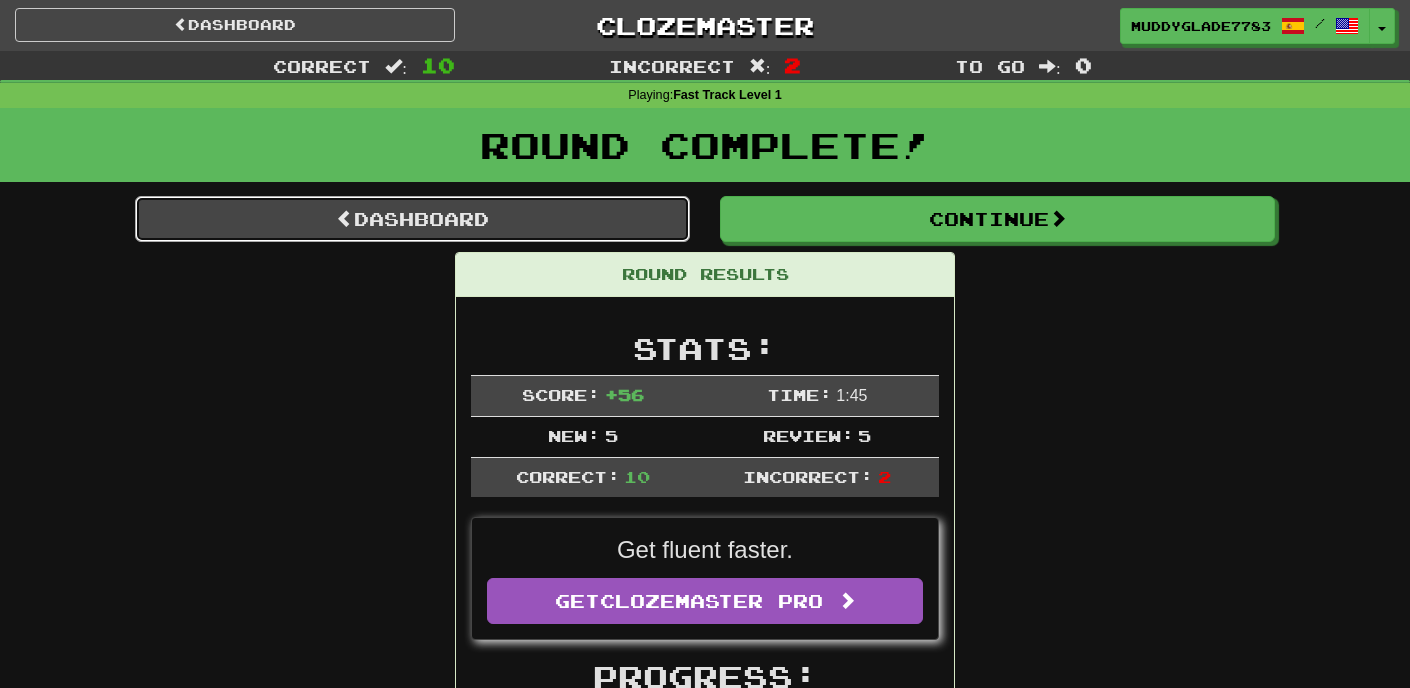 click on "Dashboard" at bounding box center (412, 219) 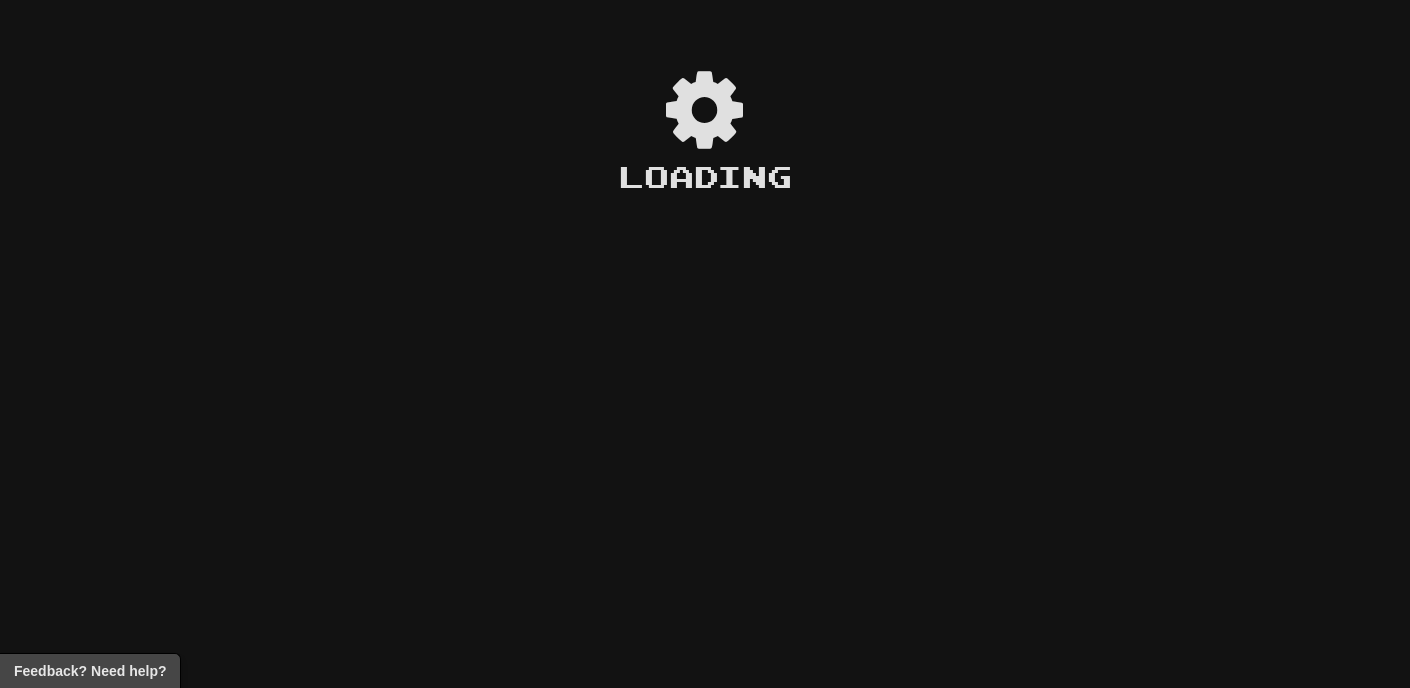 scroll, scrollTop: 0, scrollLeft: 0, axis: both 